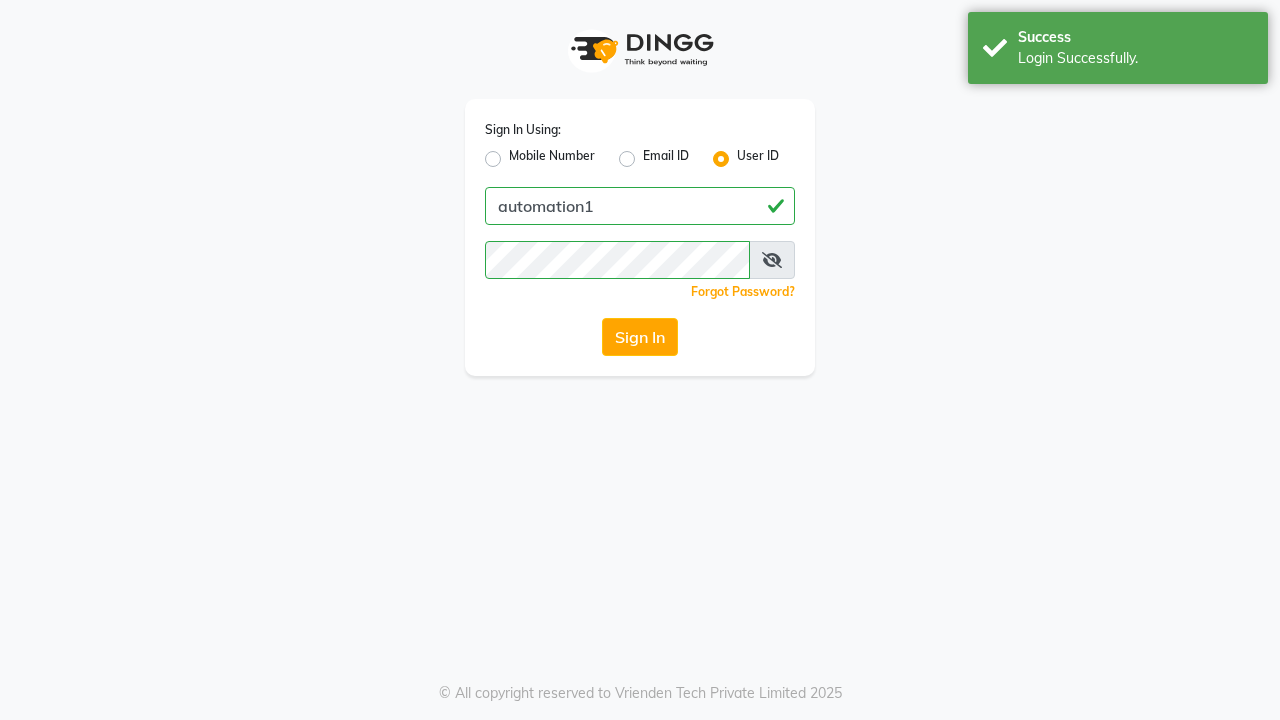 scroll, scrollTop: 0, scrollLeft: 0, axis: both 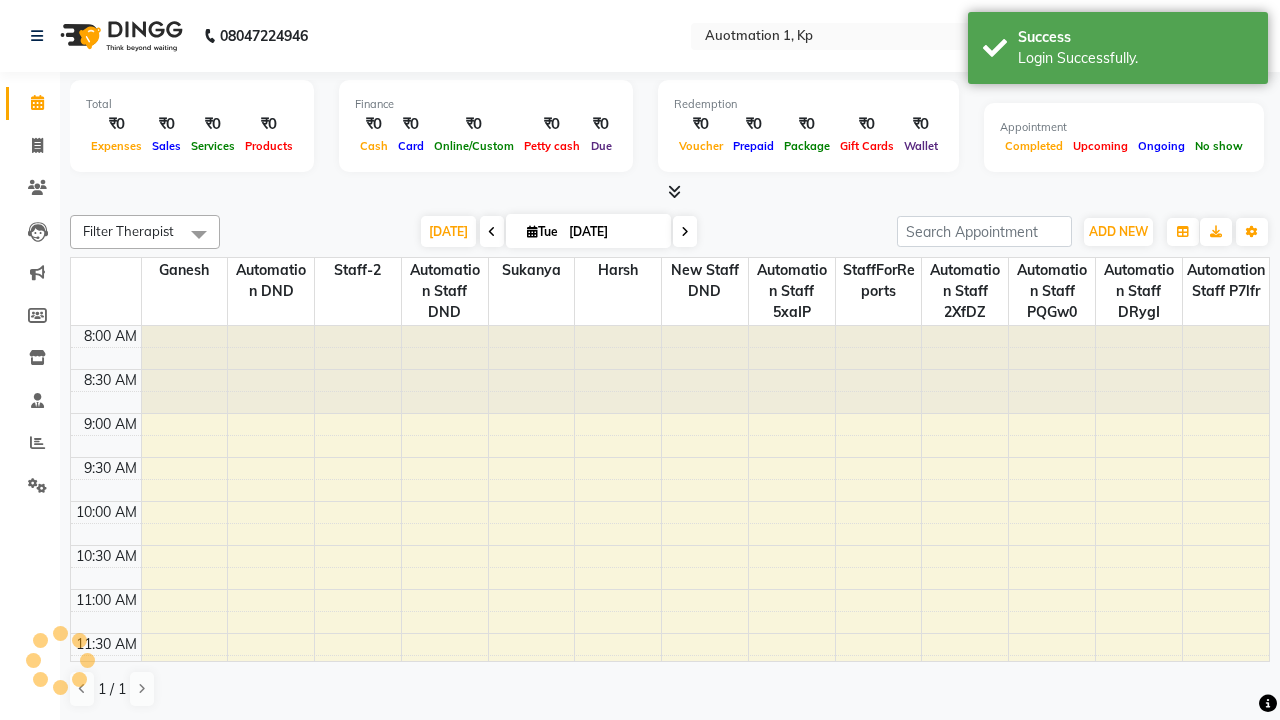 select on "en" 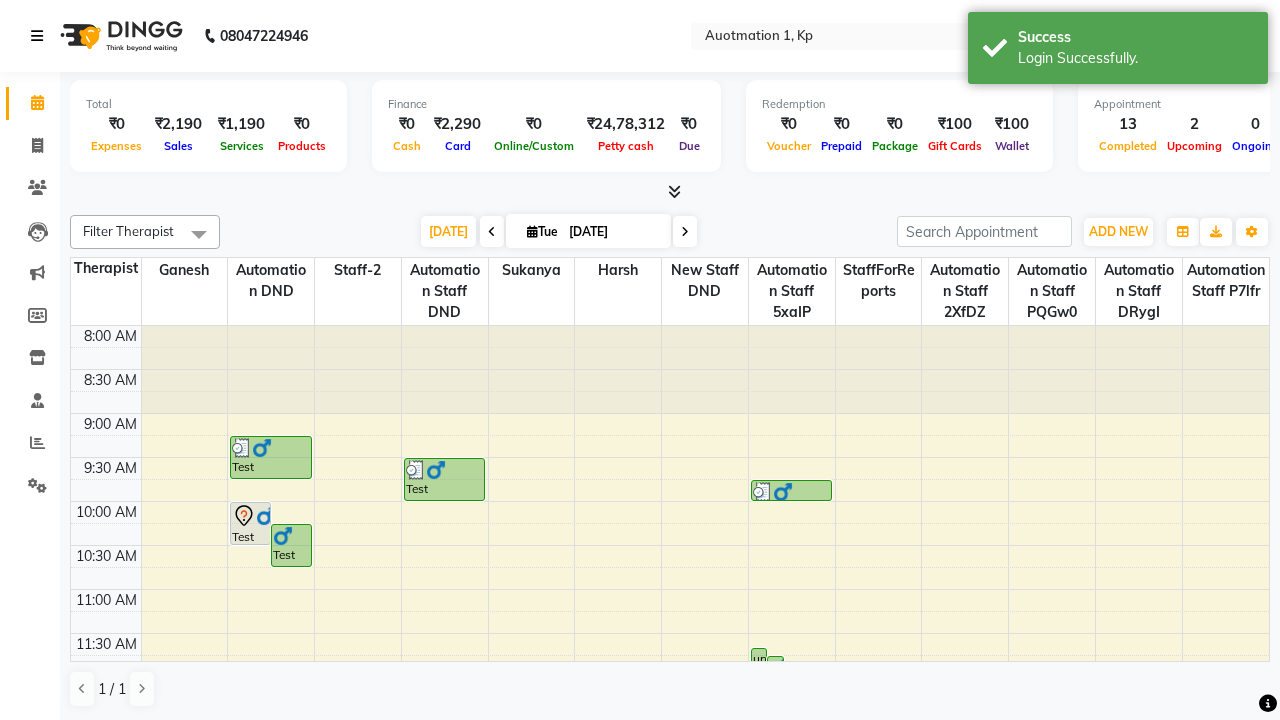 click at bounding box center [37, 36] 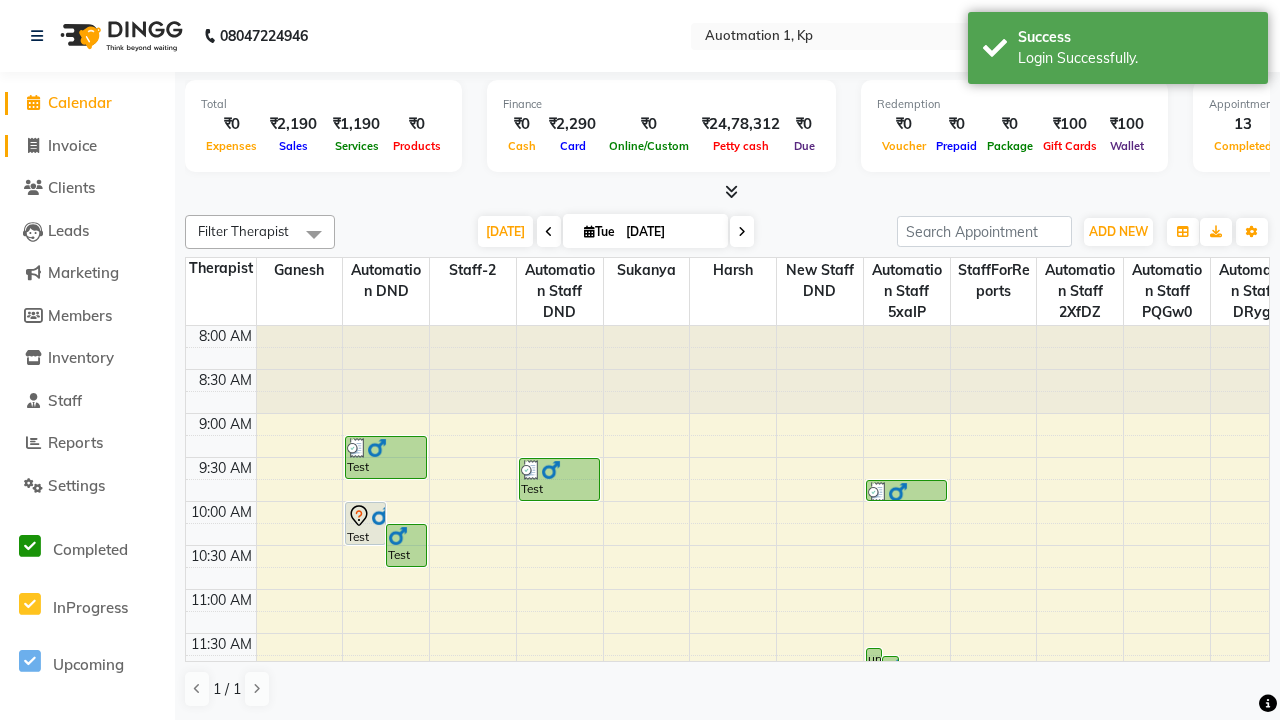 click on "Invoice" 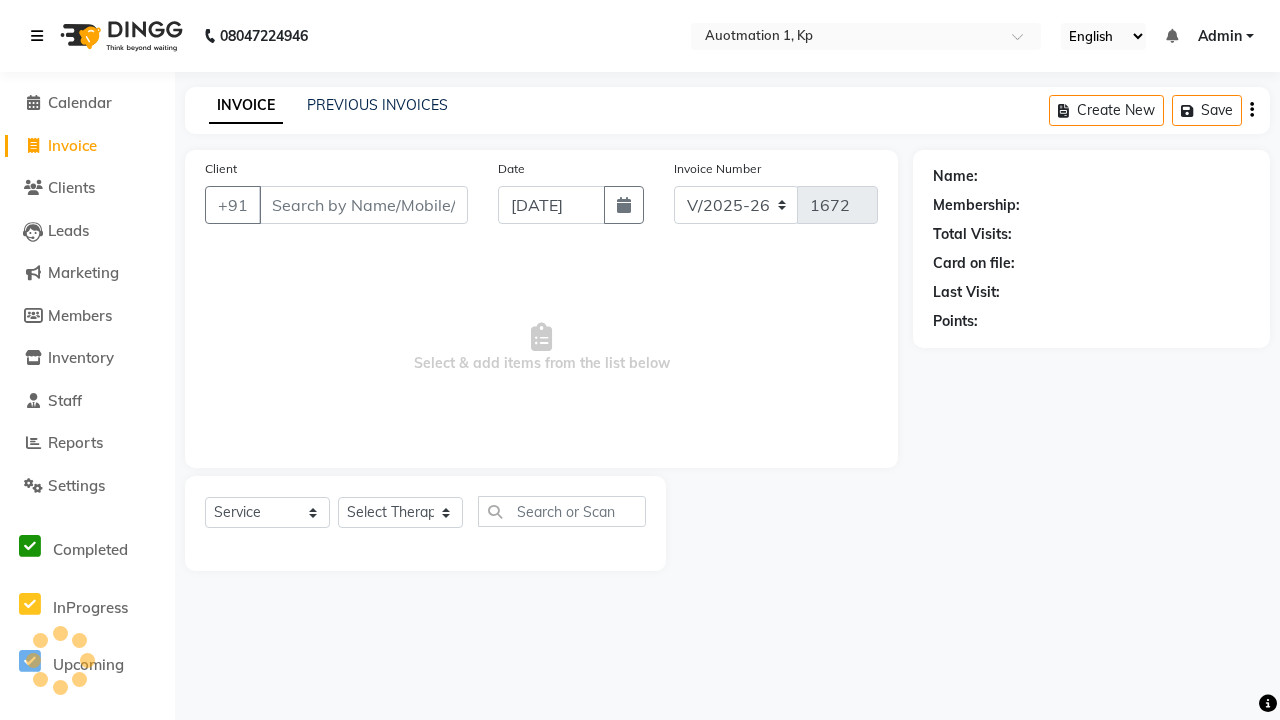 click at bounding box center [37, 36] 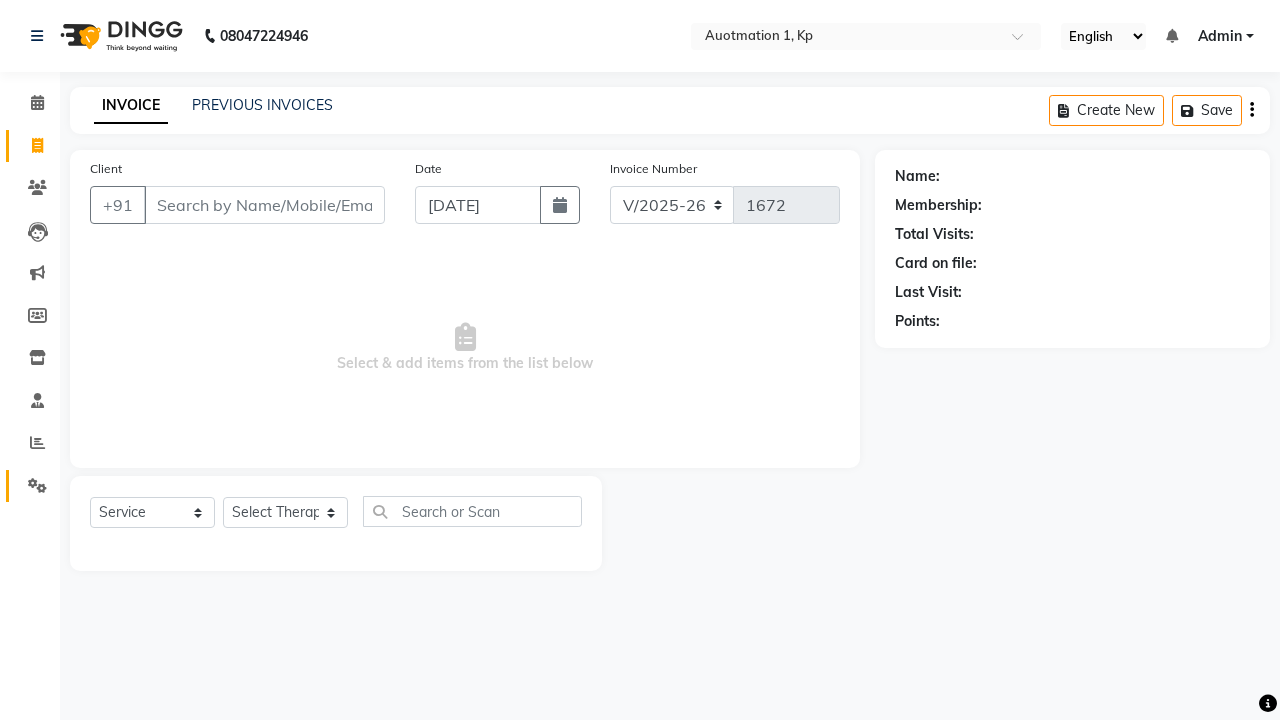 click 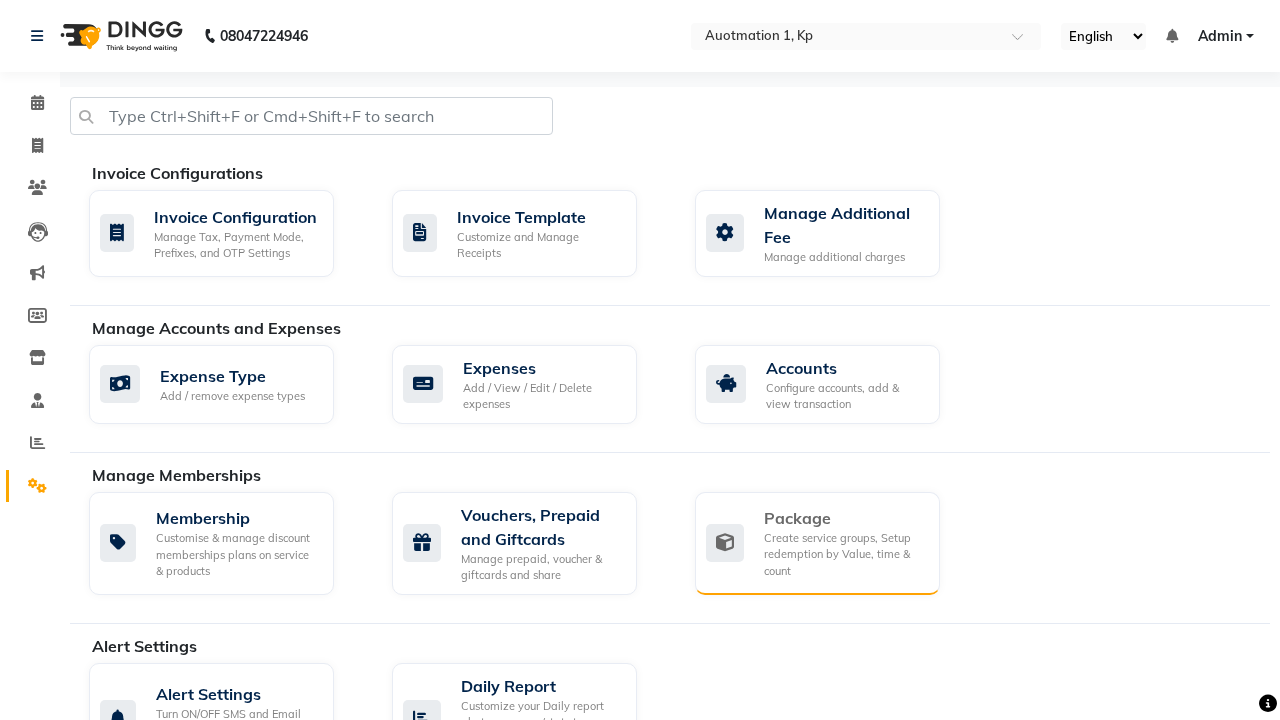 click on "Package" 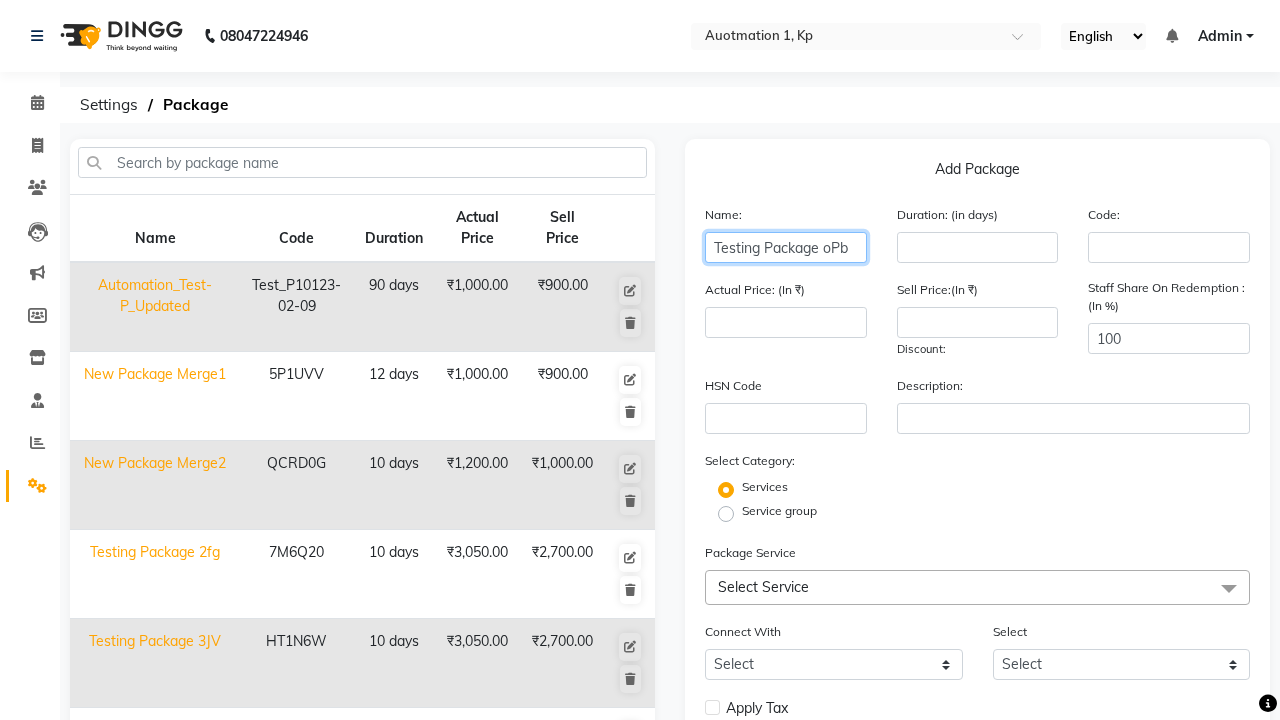 type on "Testing Package oPb" 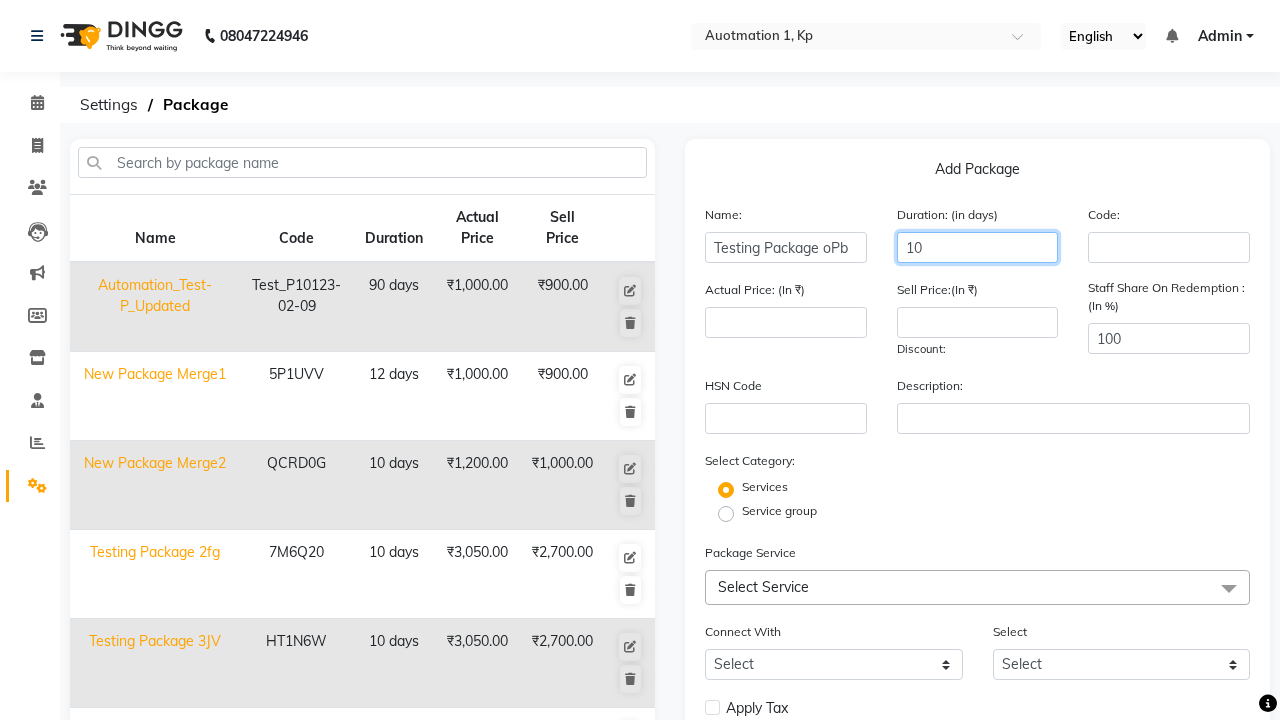 type on "10" 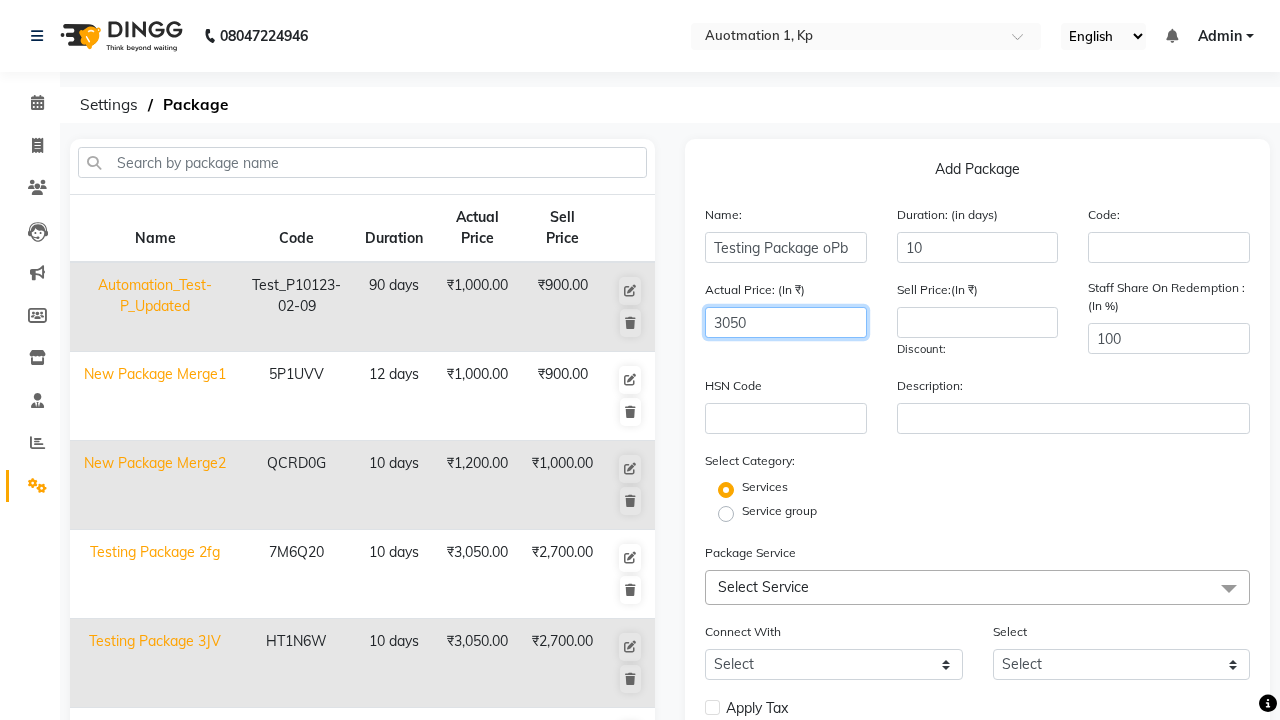type on "3050" 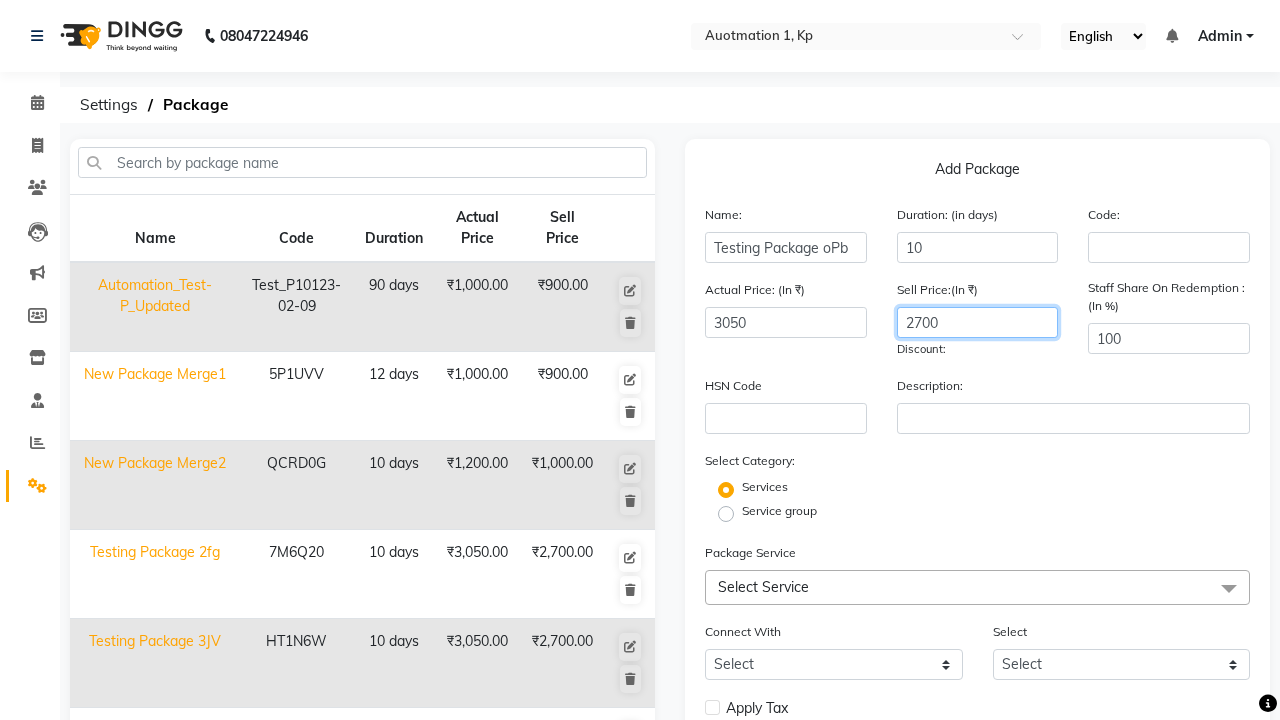 type on "2700" 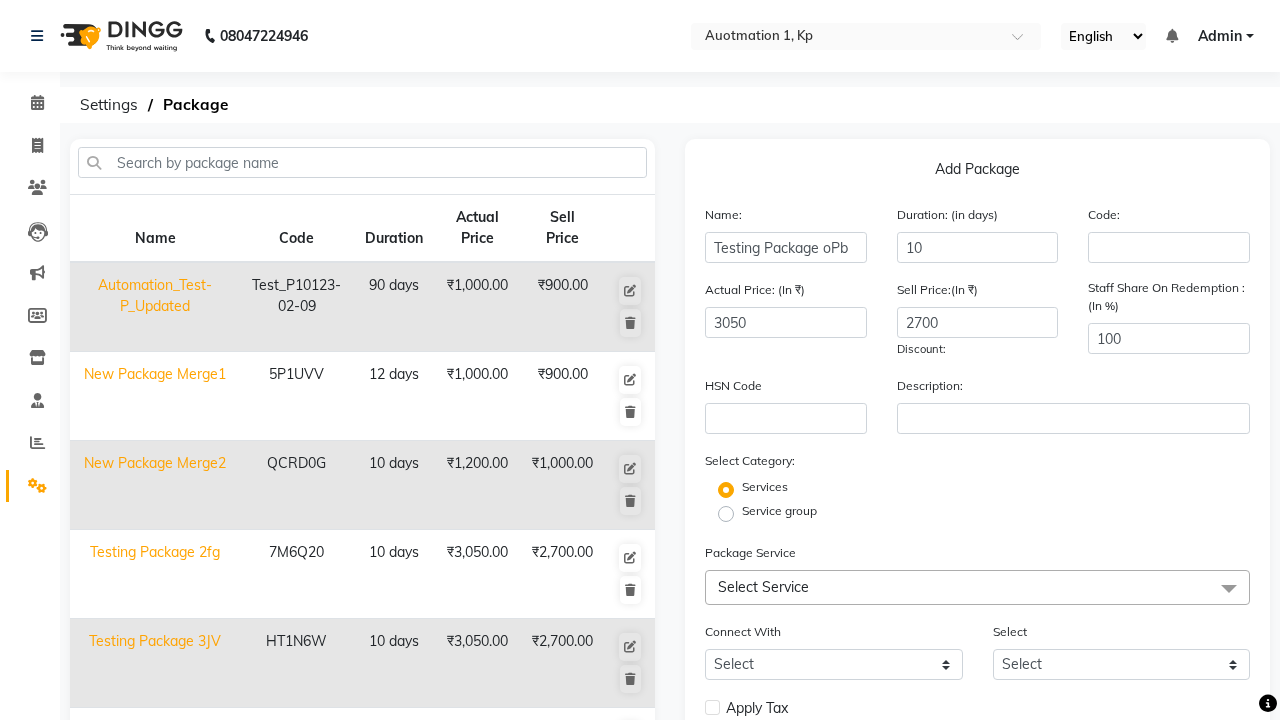 click on "Select Service" 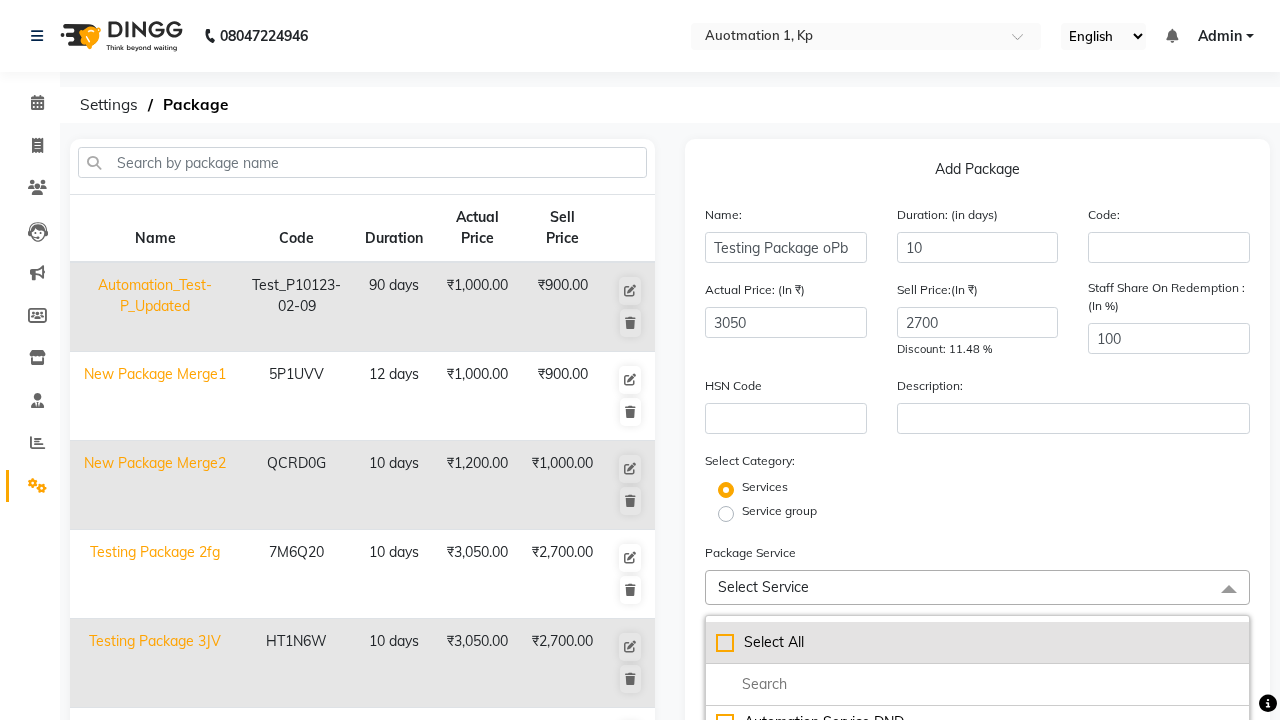 click on "Select All" 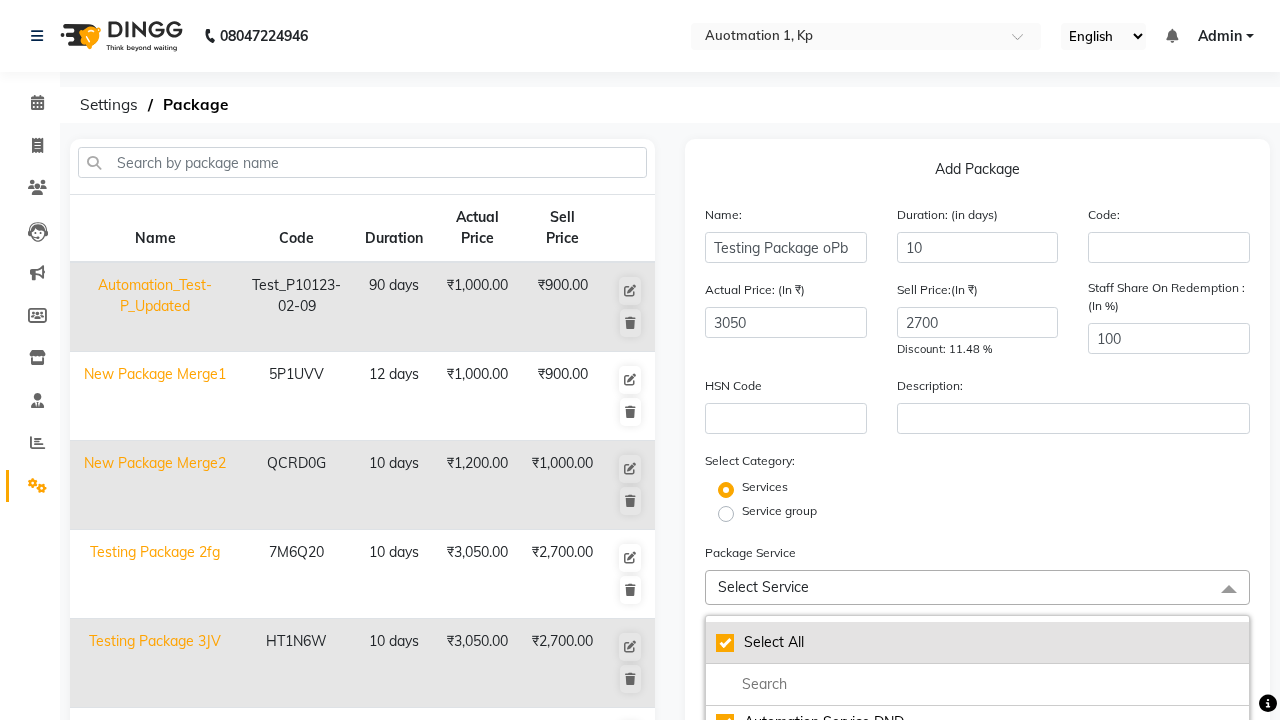 checkbox on "true" 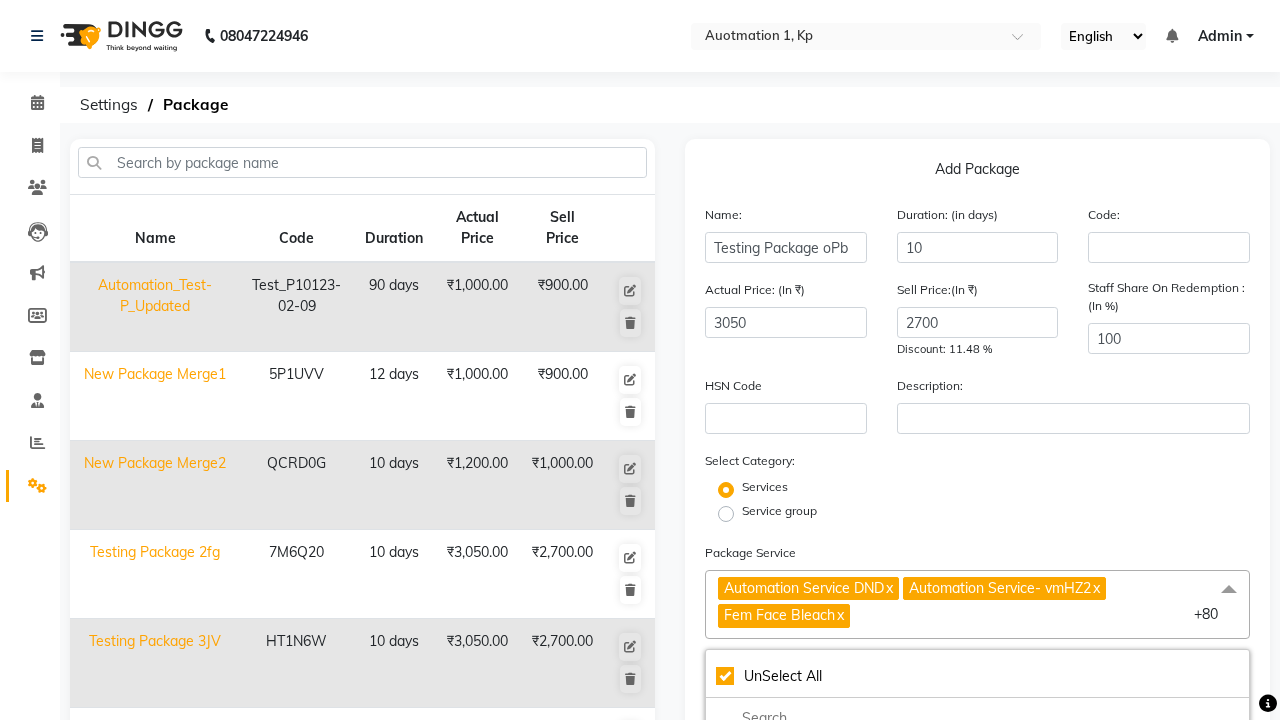 click on "Automation Service DND" 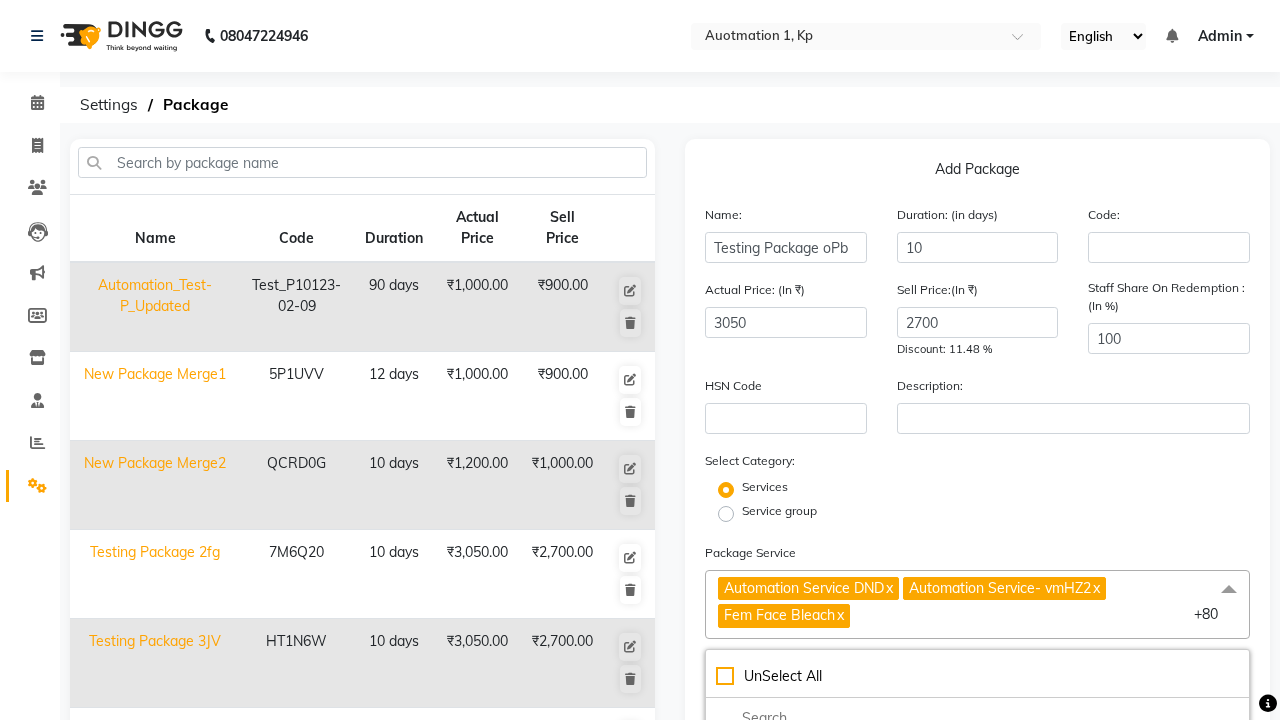 checkbox on "false" 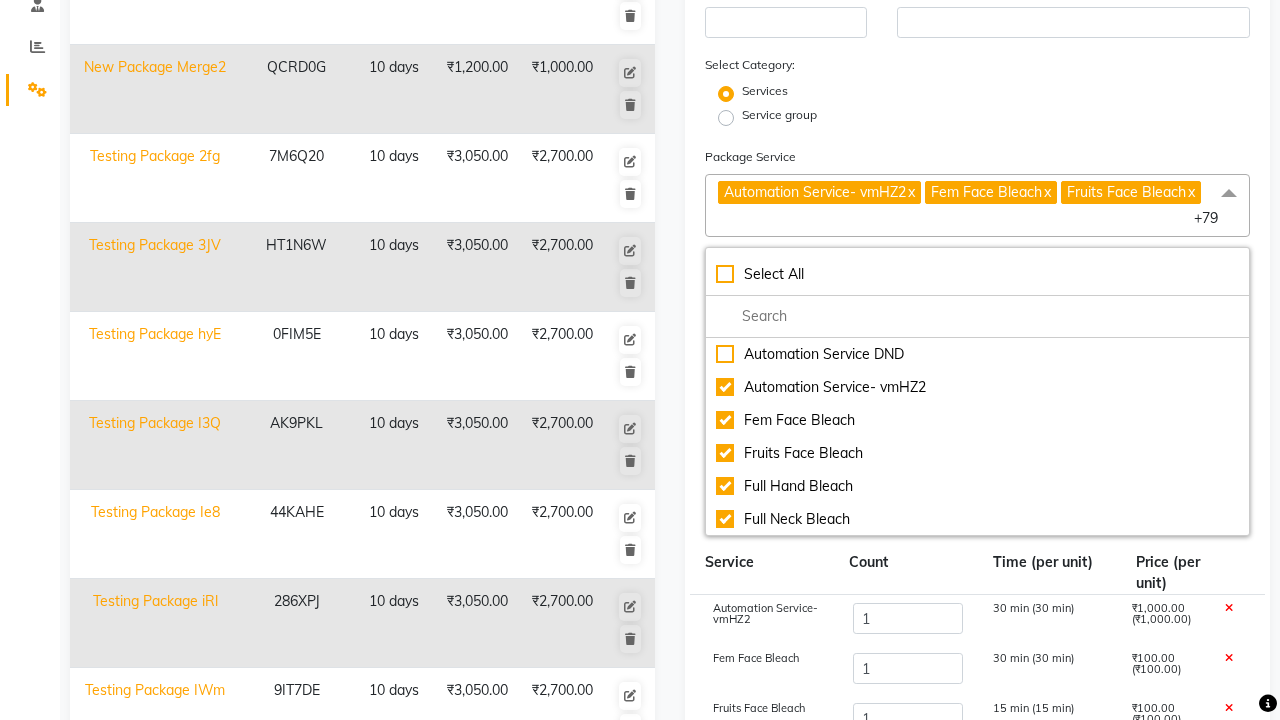 click on "Save" 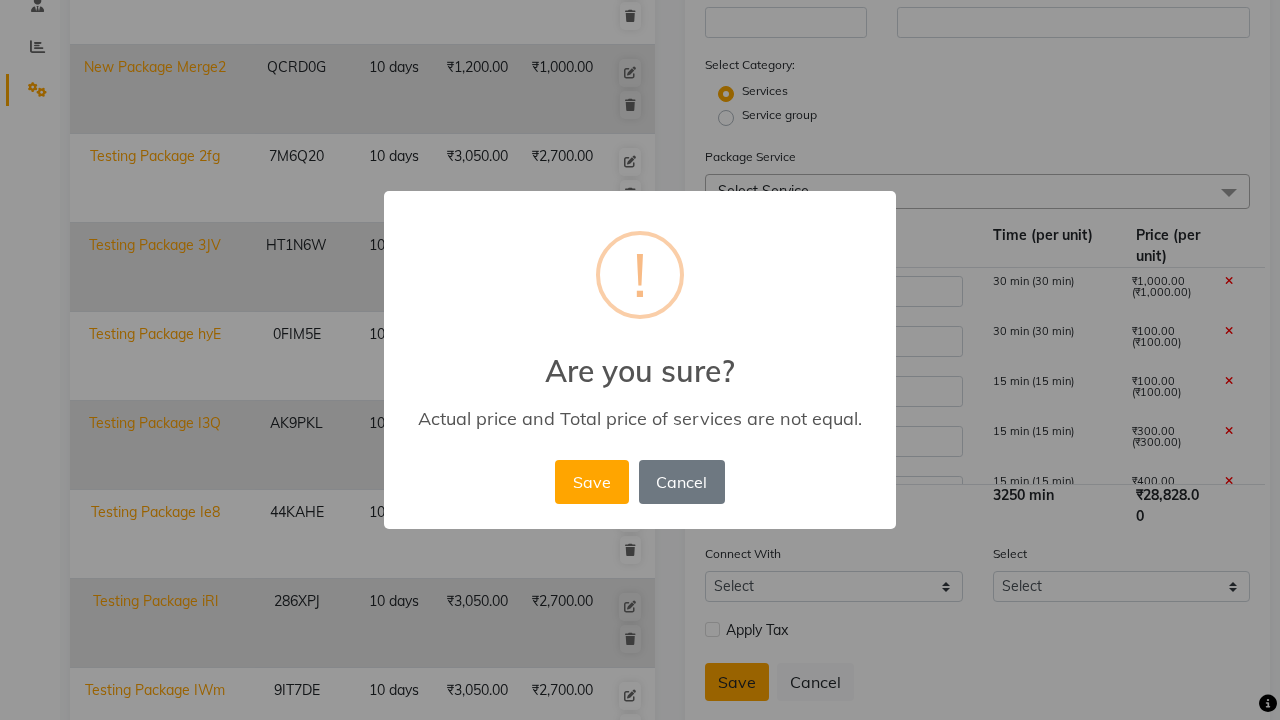 scroll, scrollTop: 527, scrollLeft: 0, axis: vertical 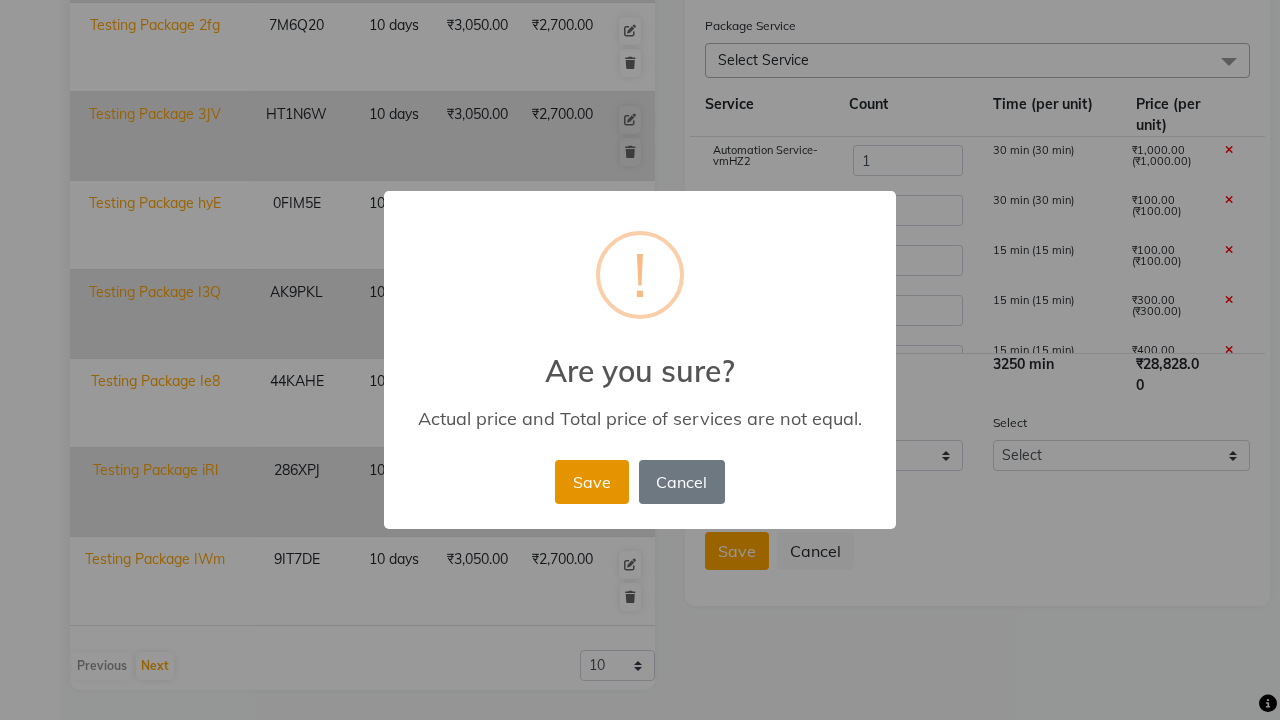 click on "Save" at bounding box center [591, 482] 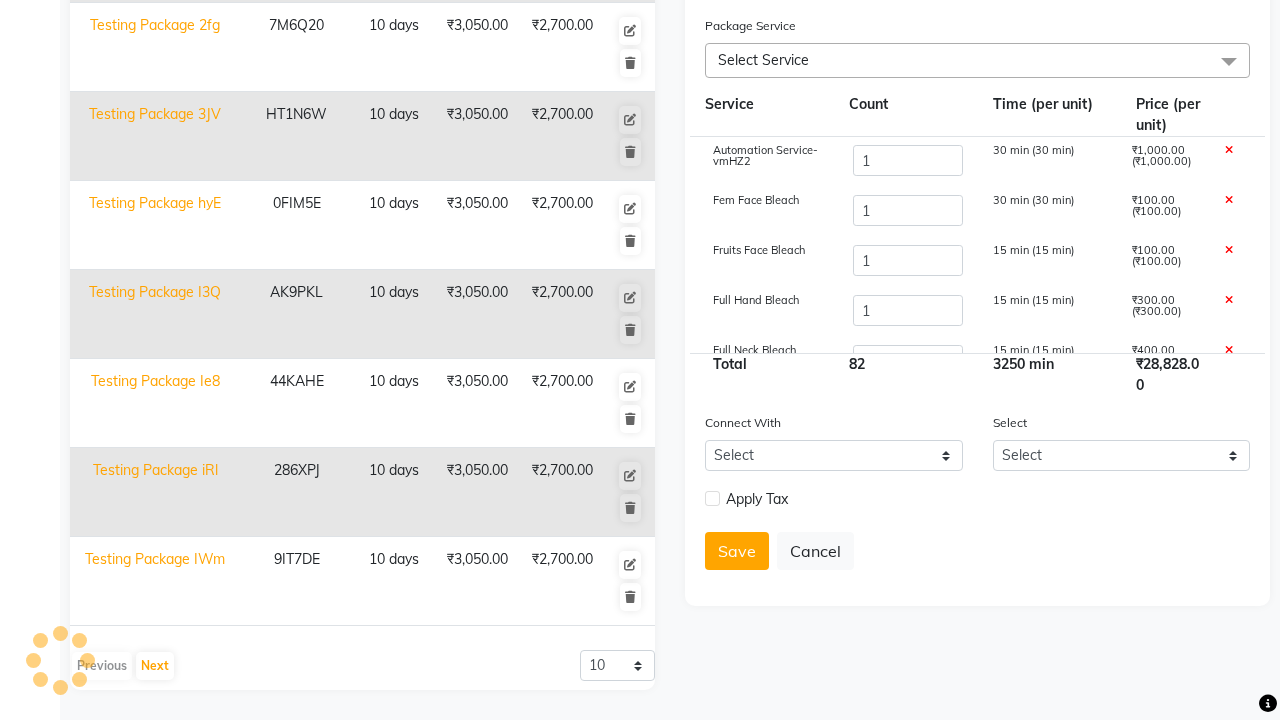 type 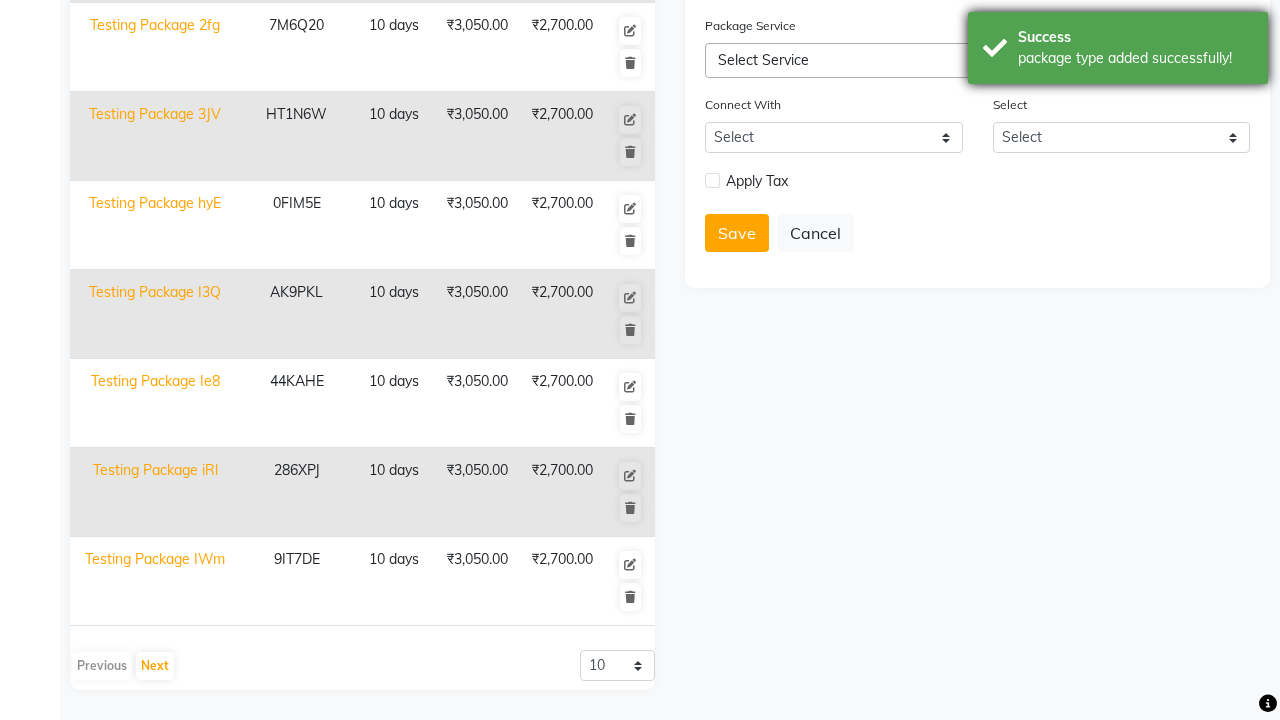 click on "package type added successfully!" at bounding box center [1135, 58] 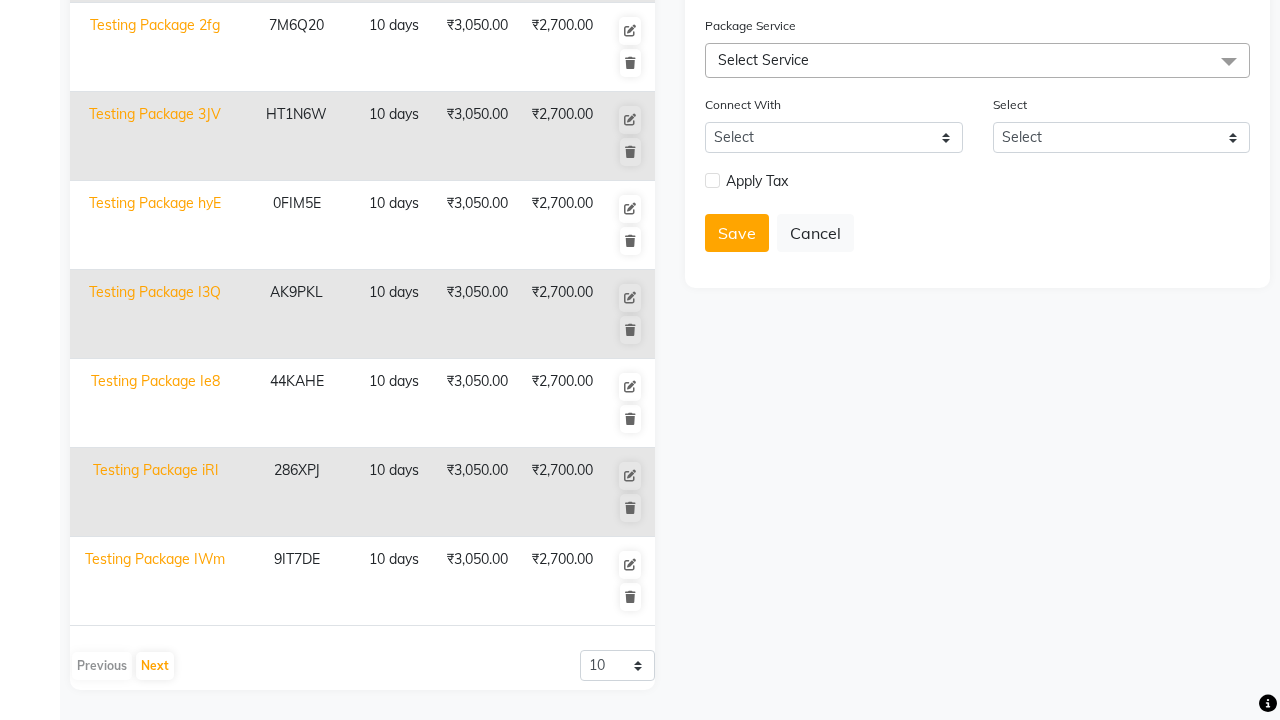 click at bounding box center (37, -491) 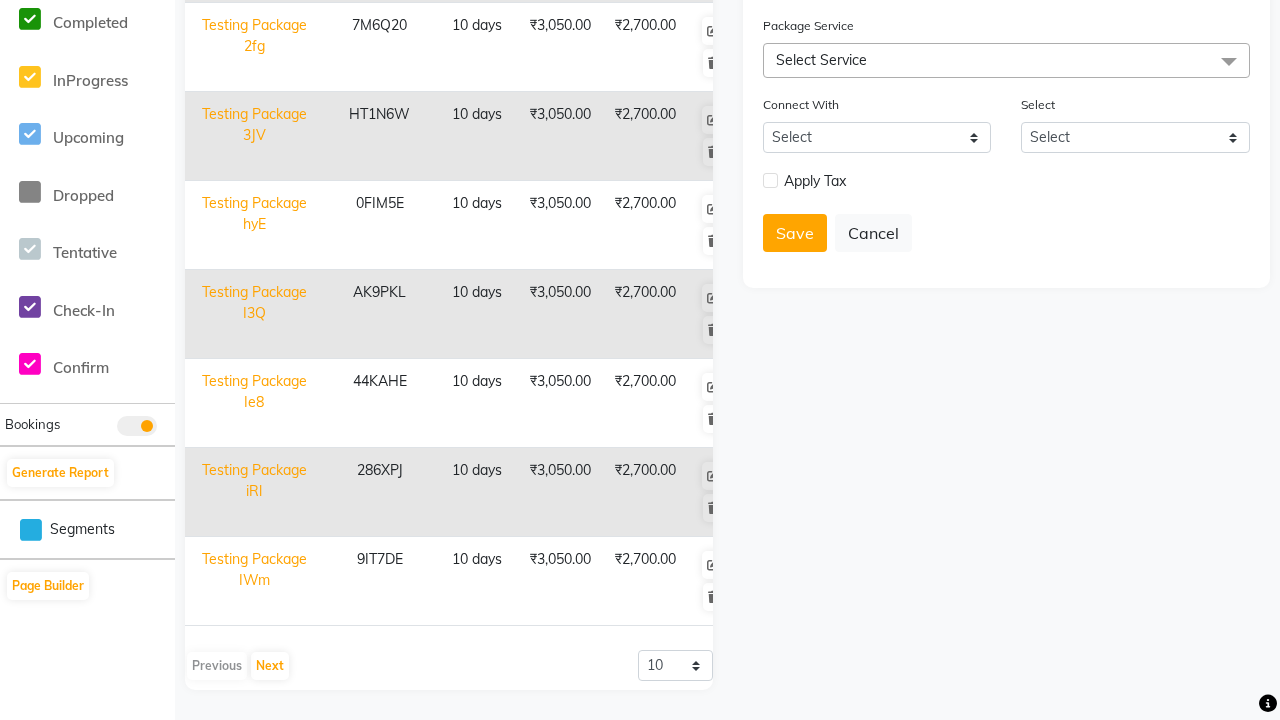 scroll, scrollTop: 0, scrollLeft: 0, axis: both 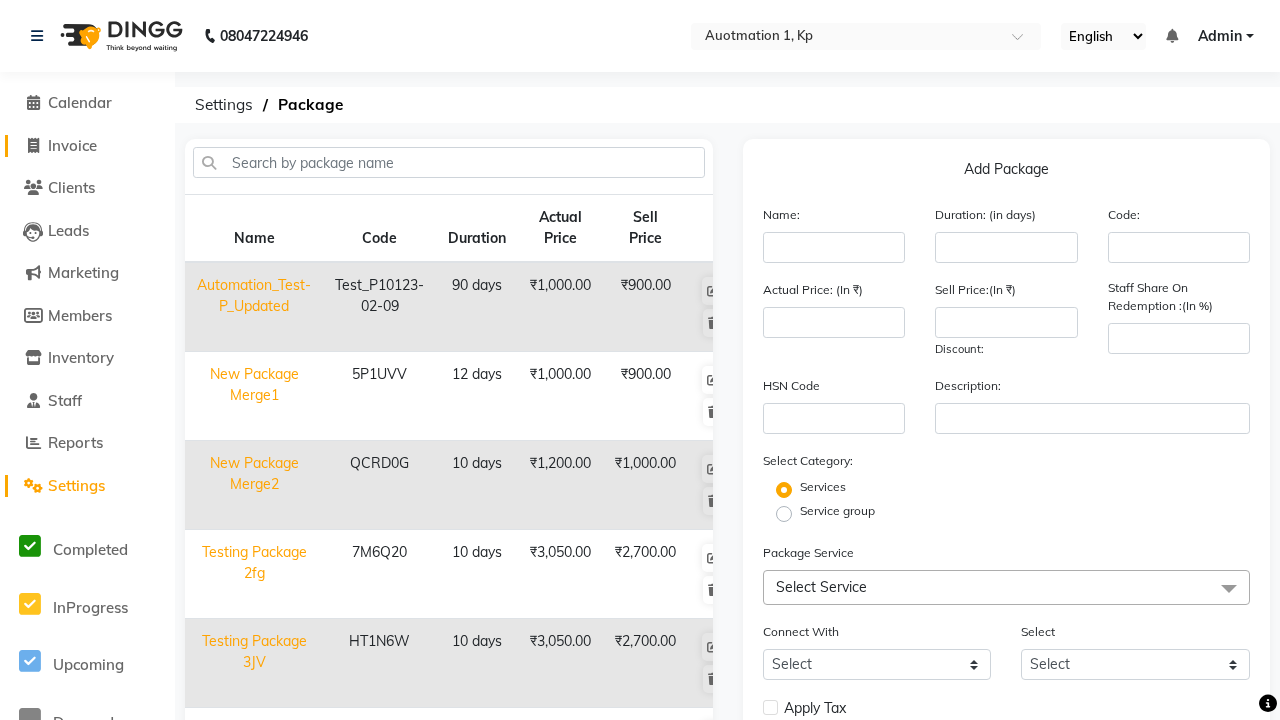 click on "Invoice" 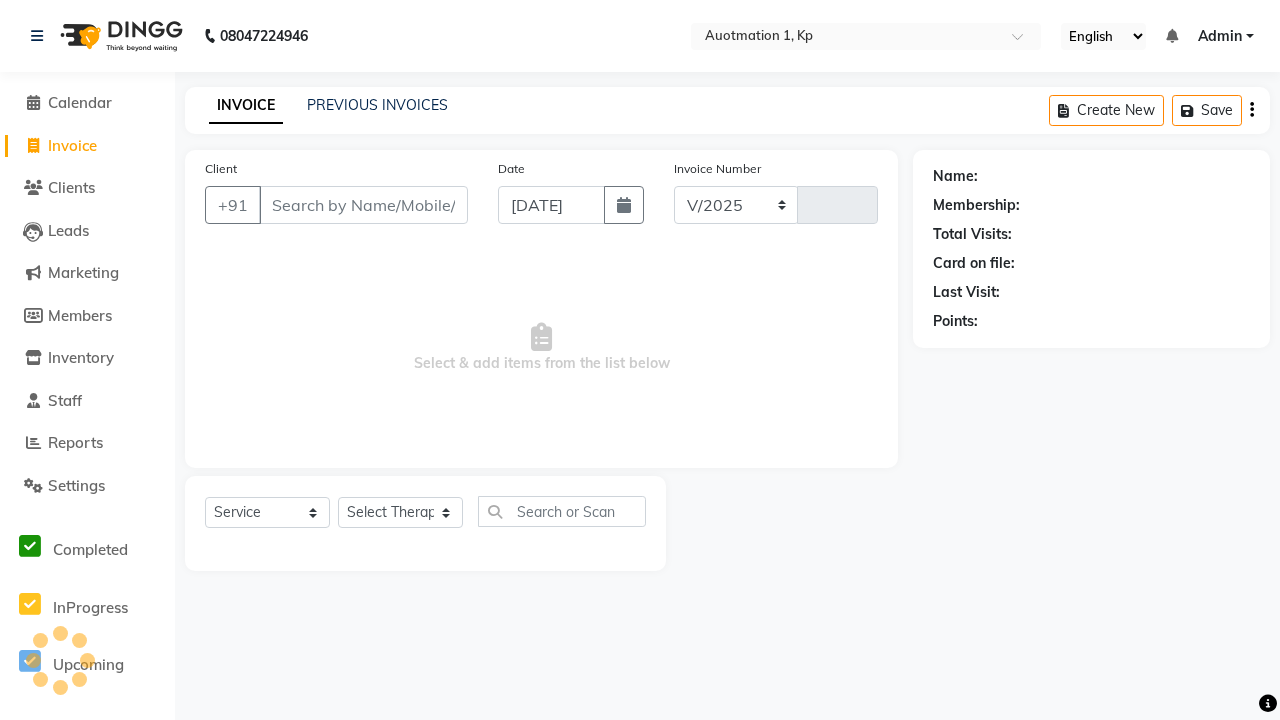 select on "150" 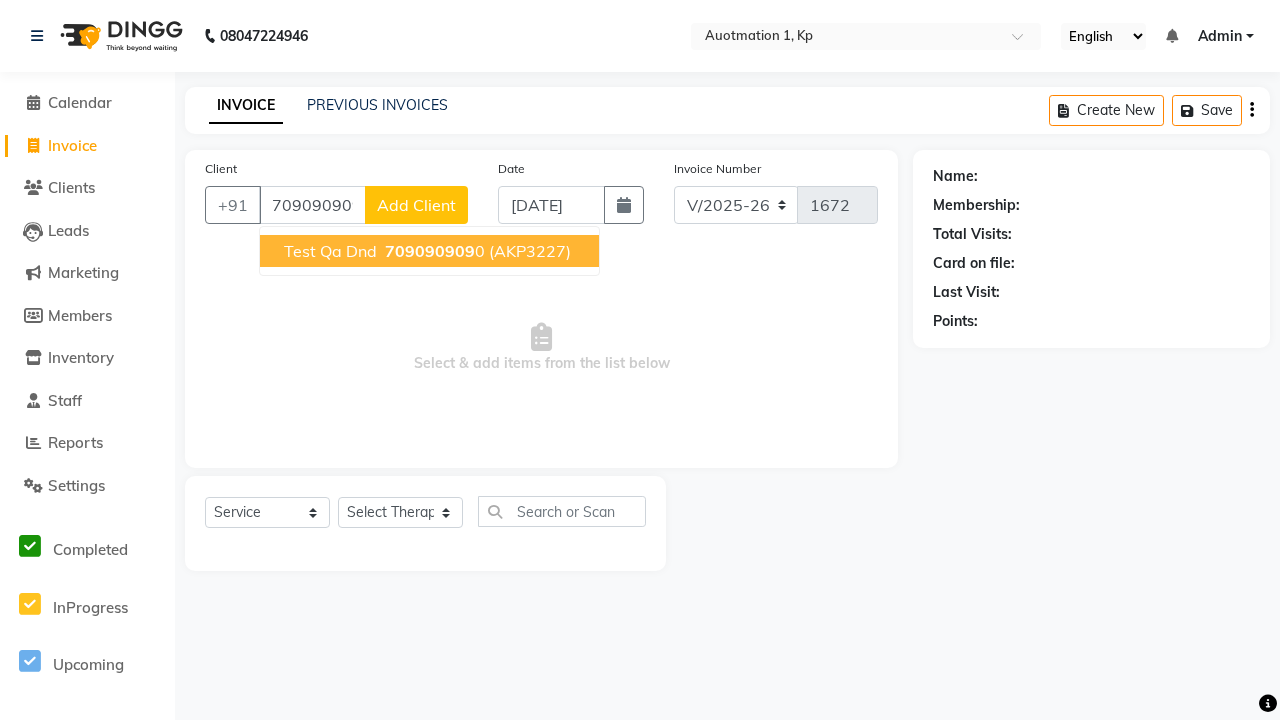 click on "709090909" at bounding box center (430, 251) 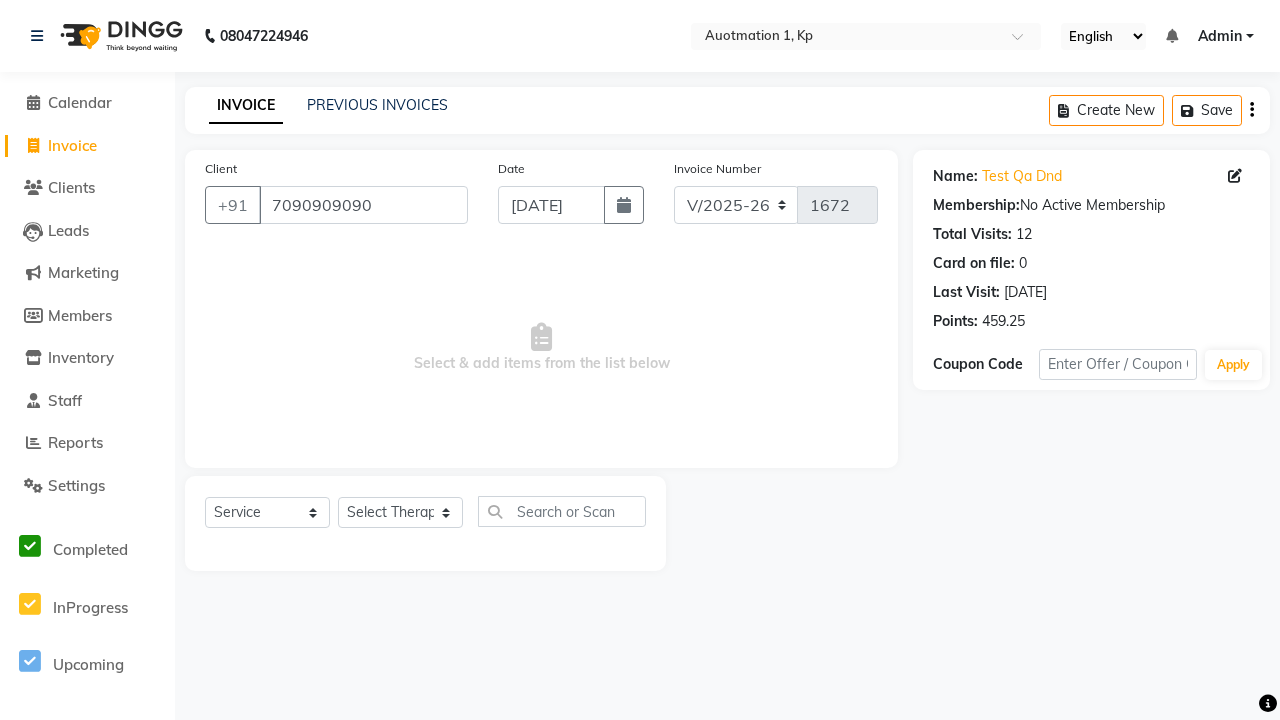 select on "package" 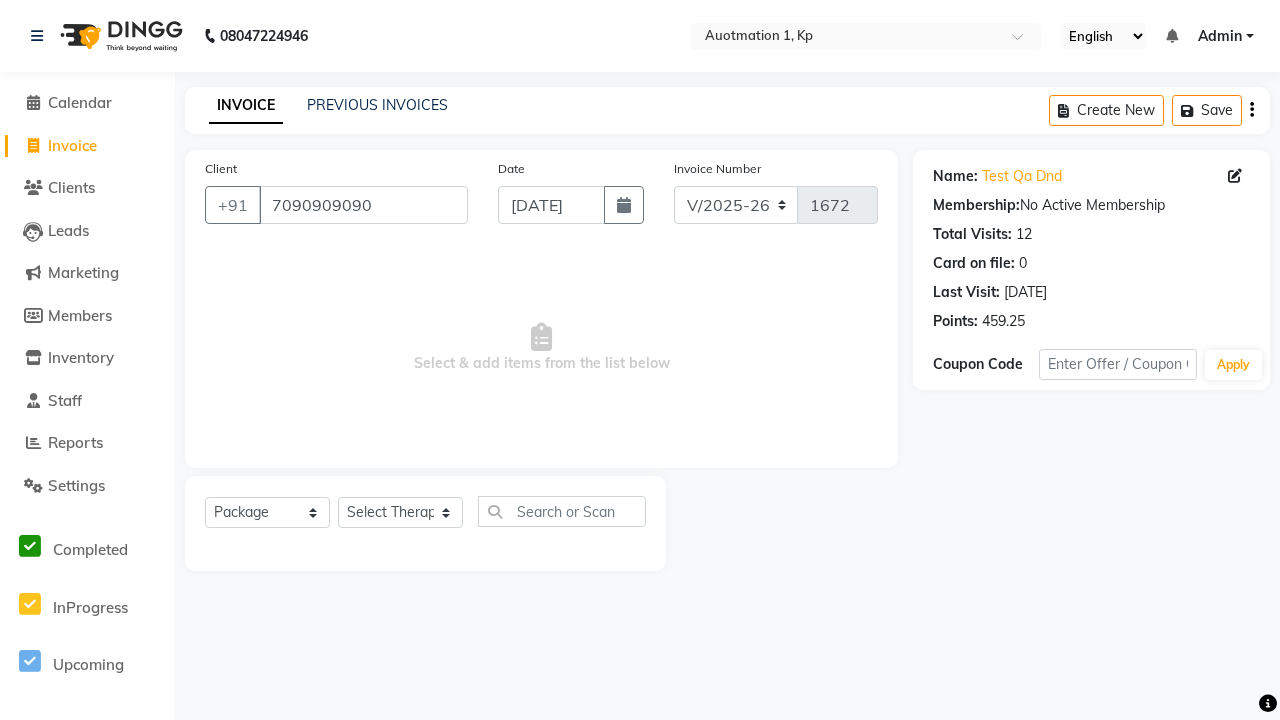 select on "5105" 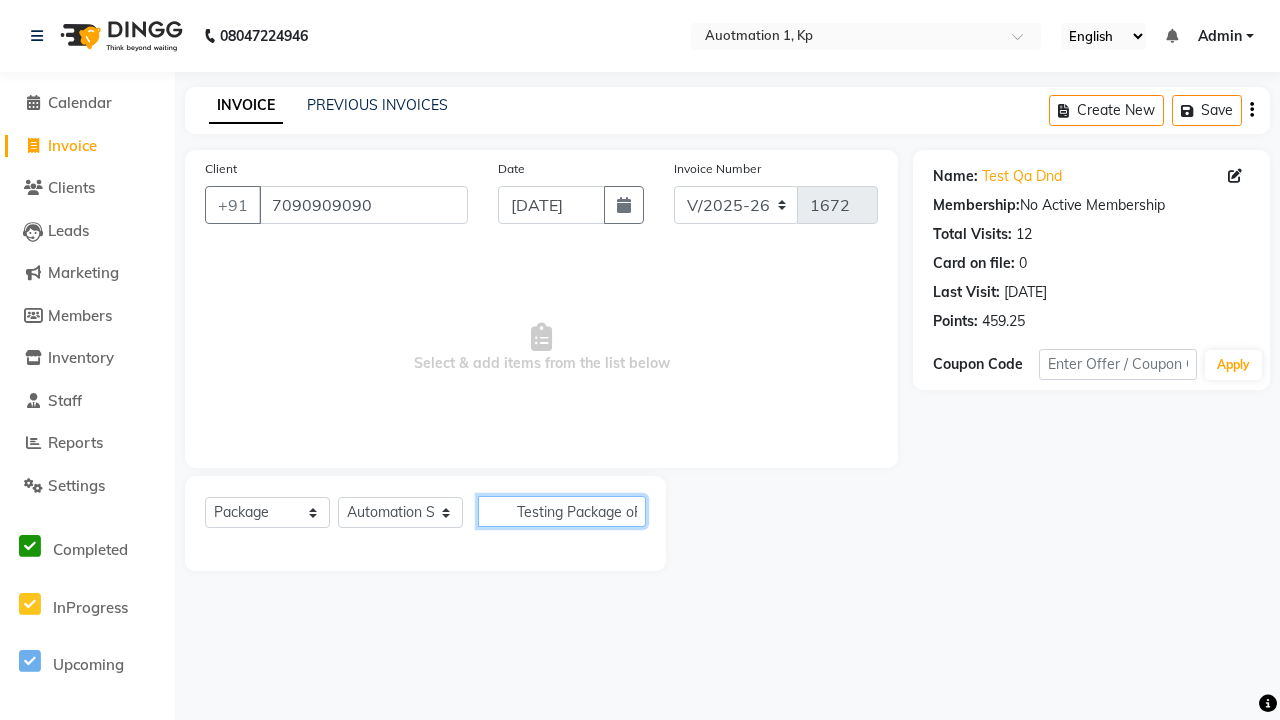type on "Testing Package oPb" 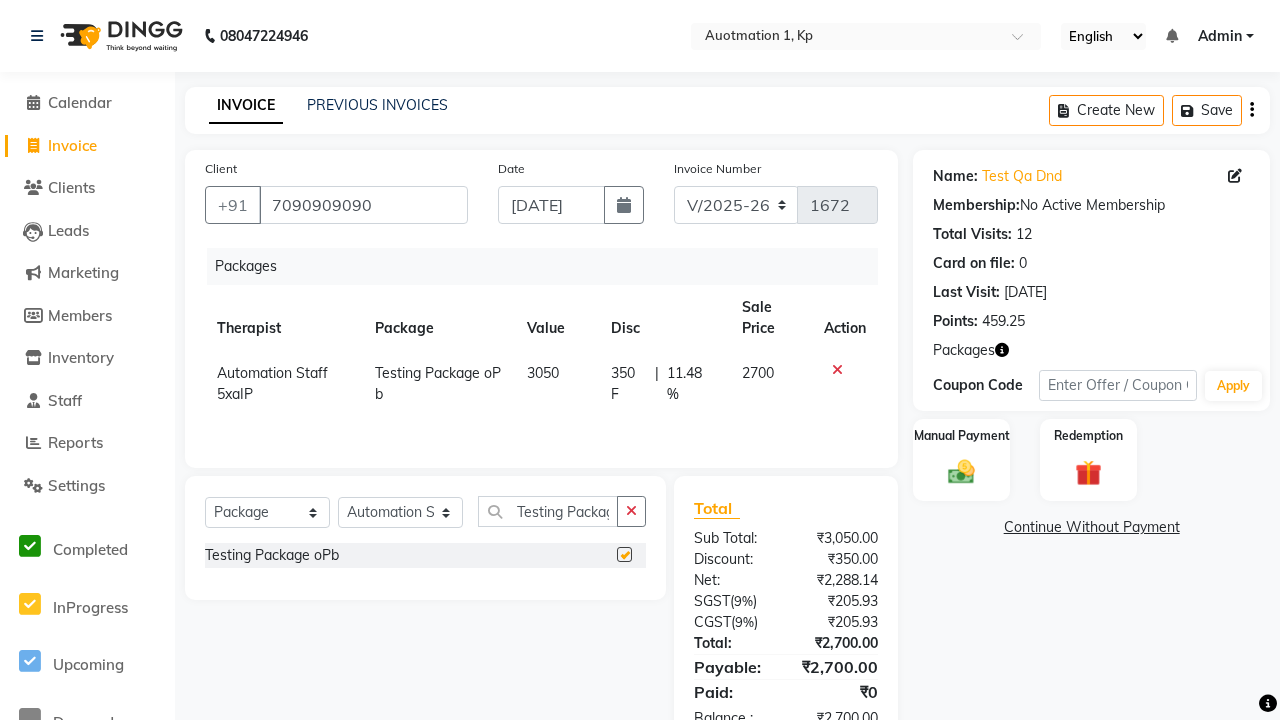 scroll, scrollTop: 0, scrollLeft: 0, axis: both 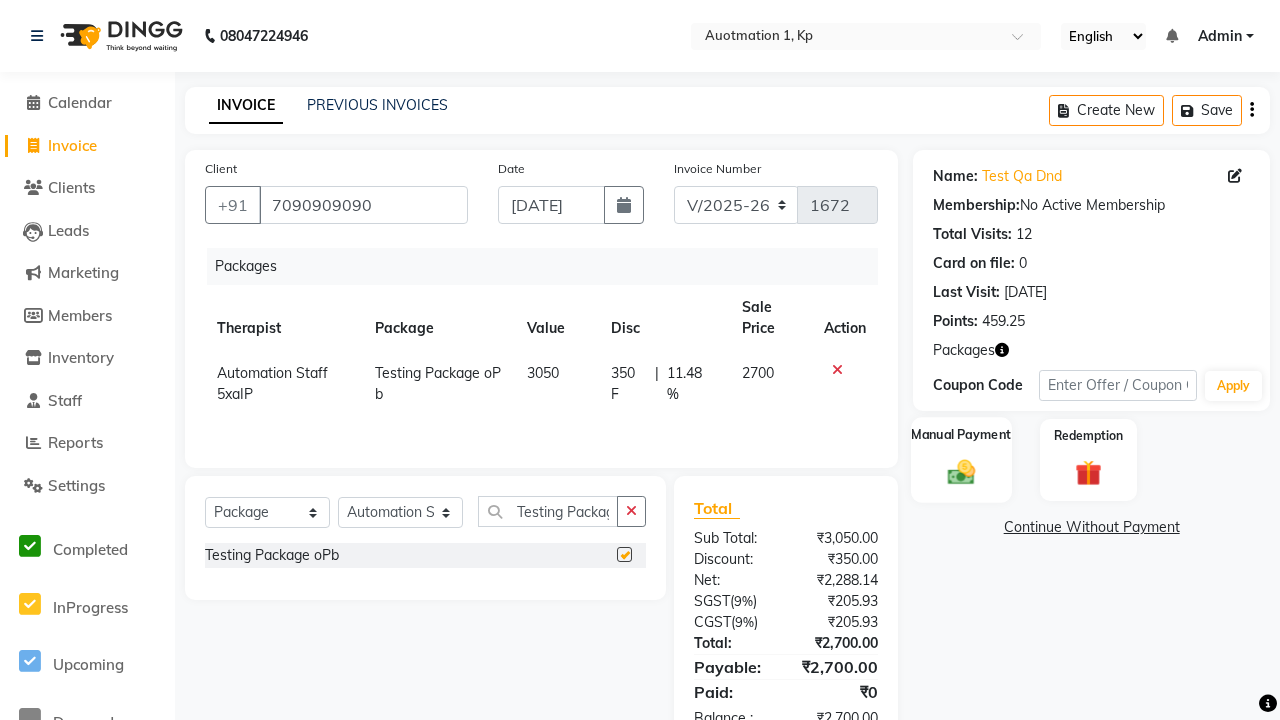 click 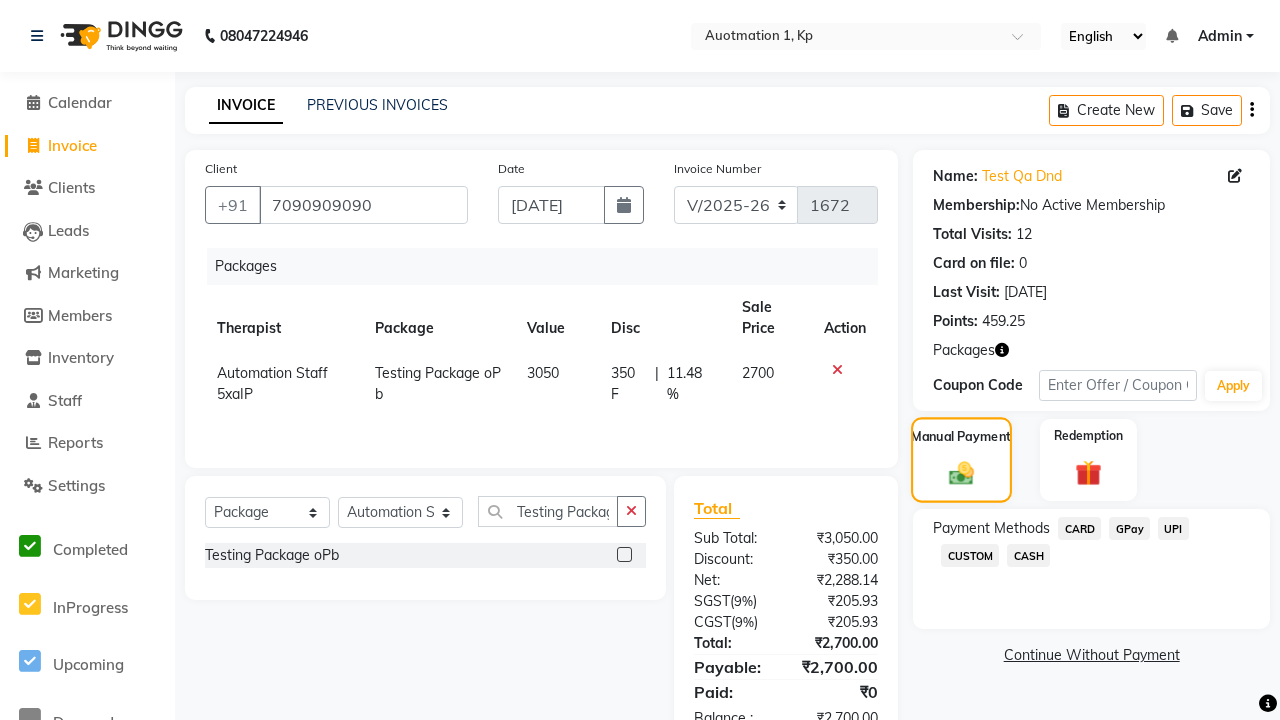 checkbox on "false" 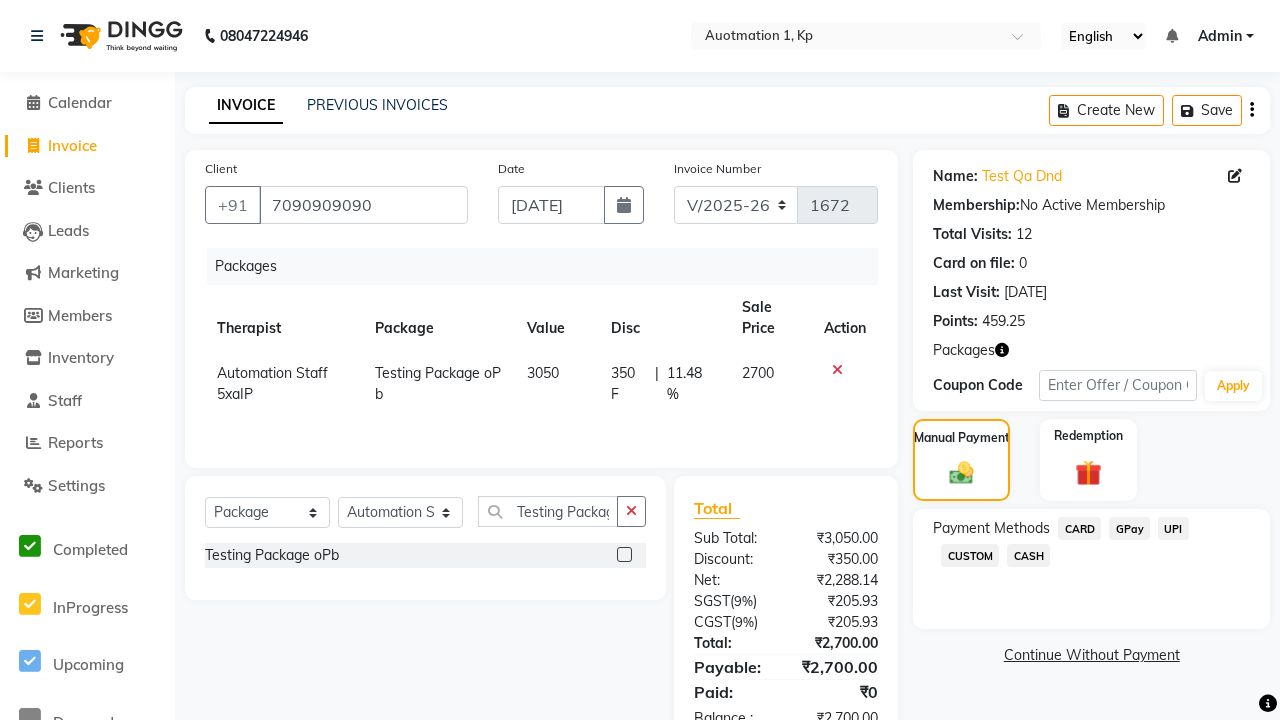 click on "CARD" 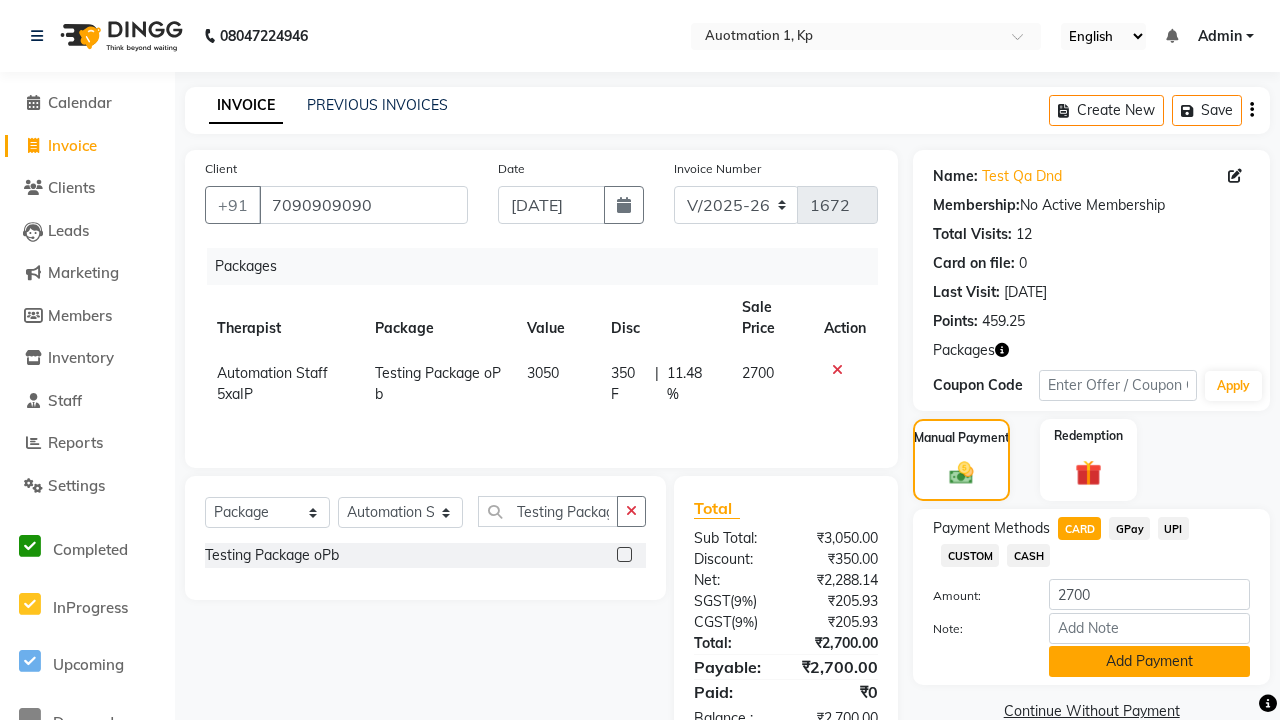 click on "Add Payment" 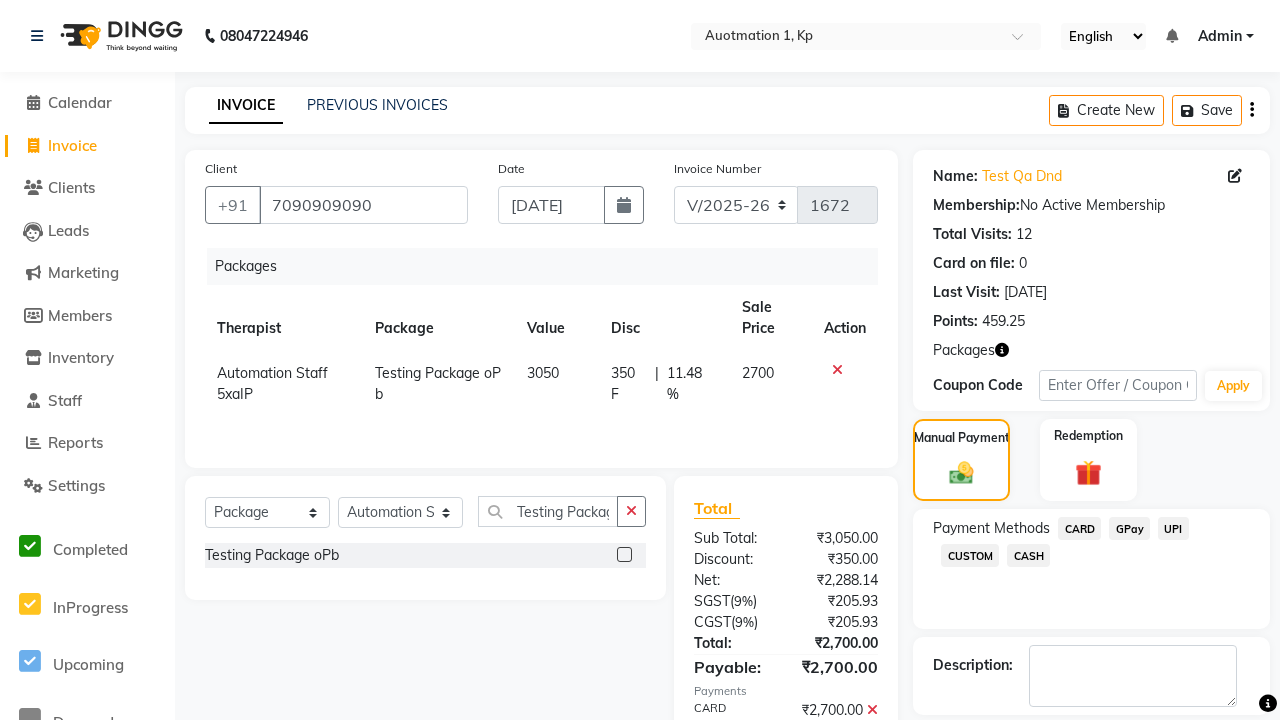 click 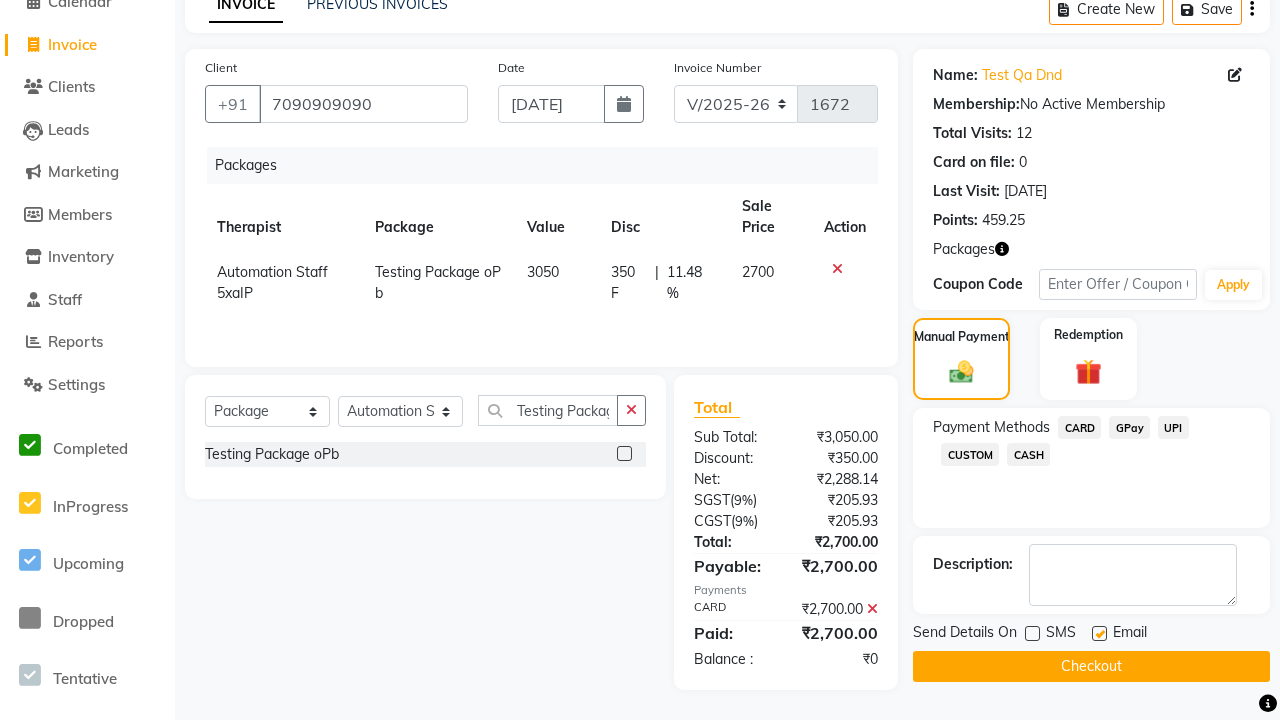 click 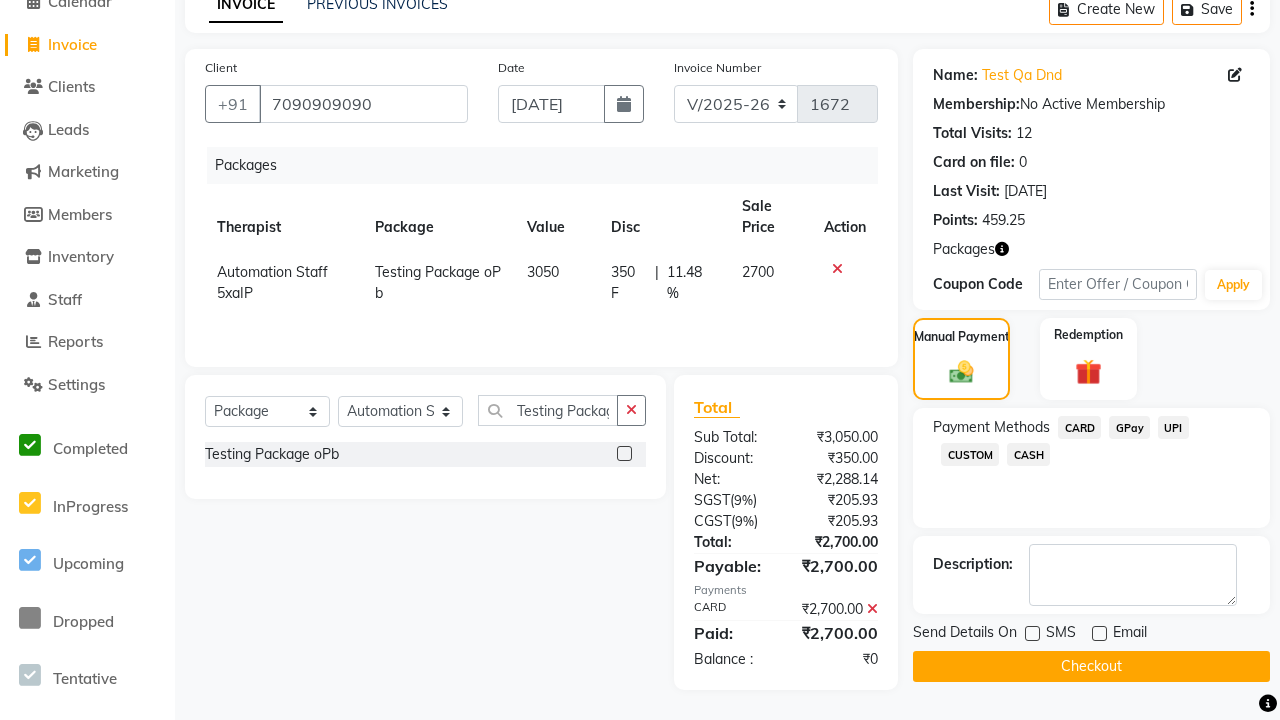 click on "Checkout" 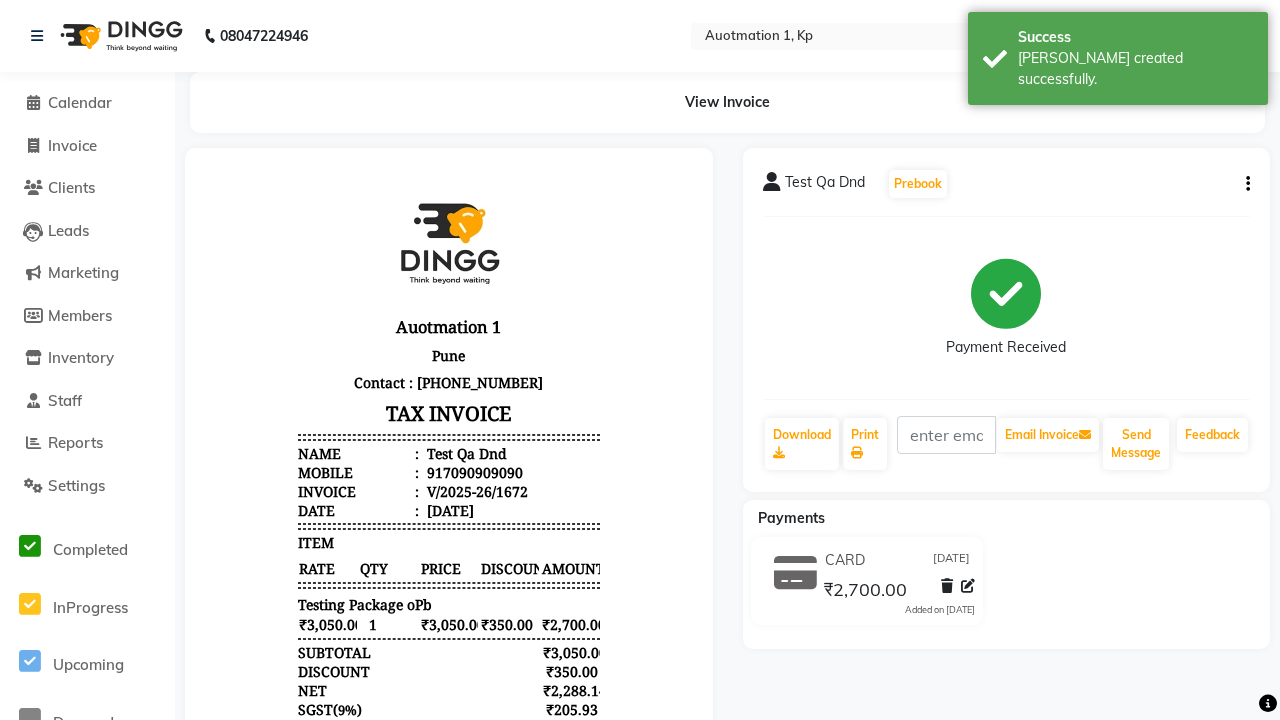 scroll, scrollTop: 0, scrollLeft: 0, axis: both 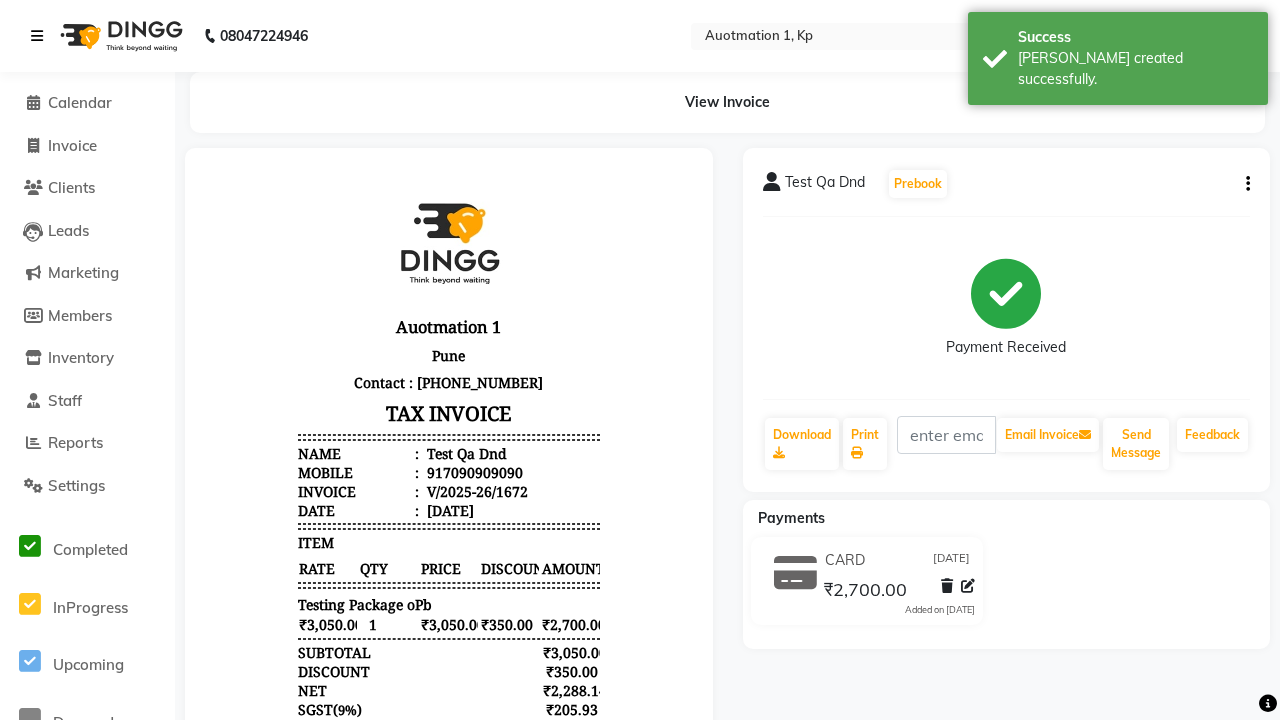 click on "[PERSON_NAME] created successfully." at bounding box center (1135, 69) 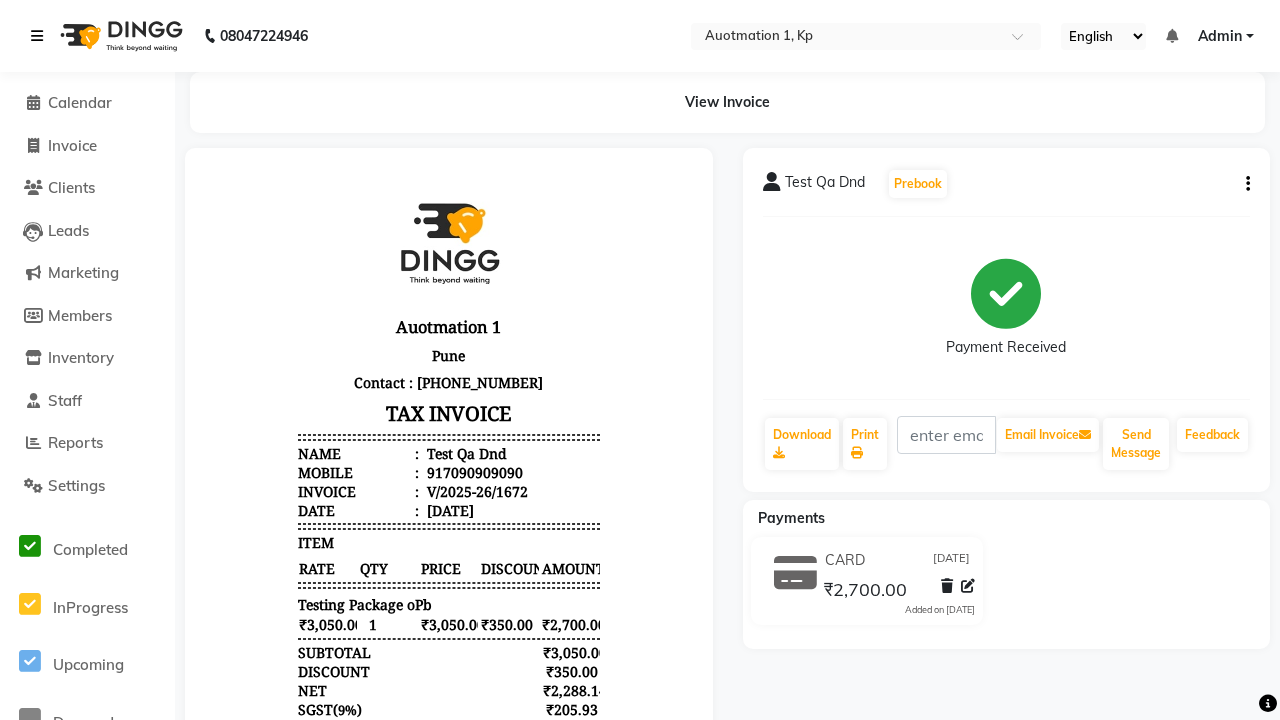 click at bounding box center [37, 36] 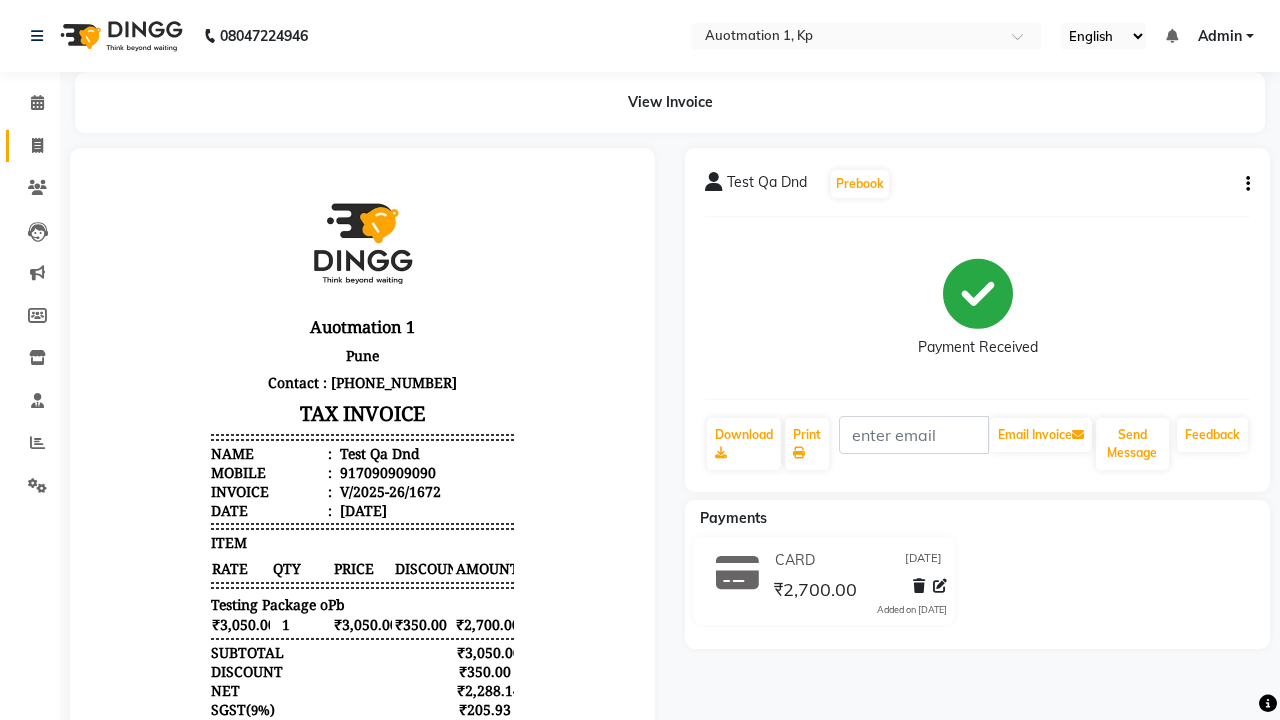 click 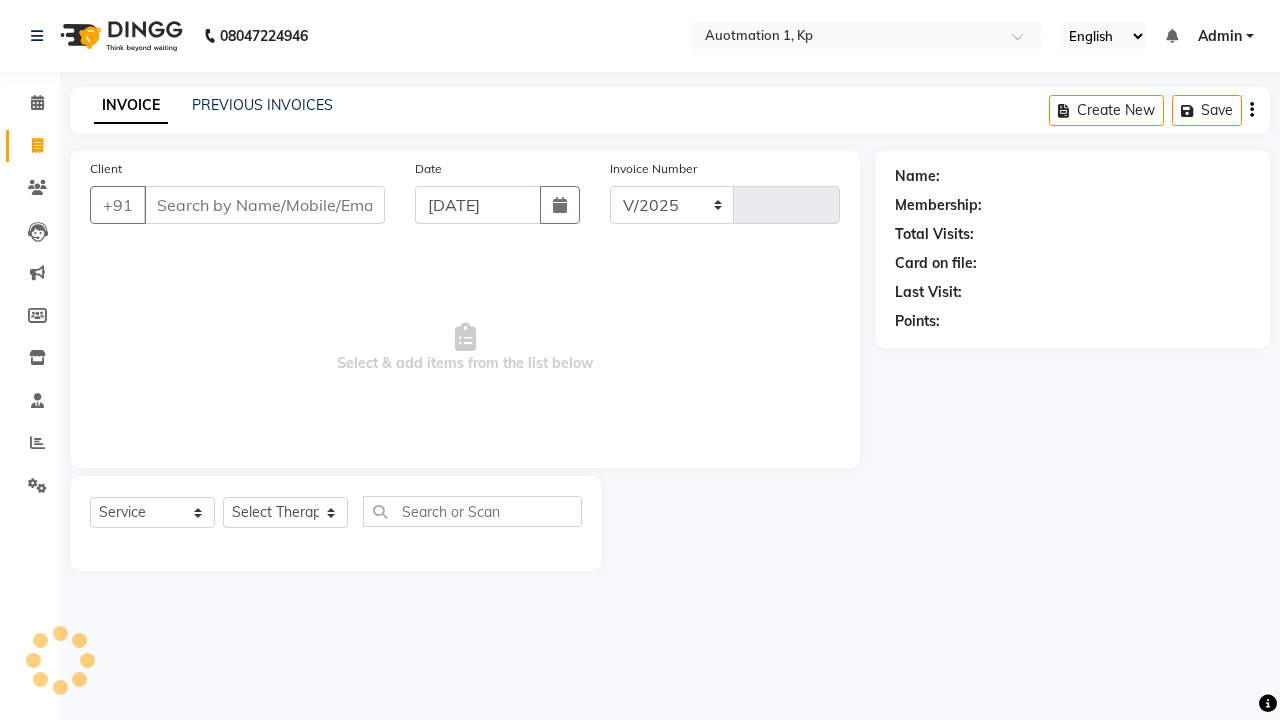 select on "150" 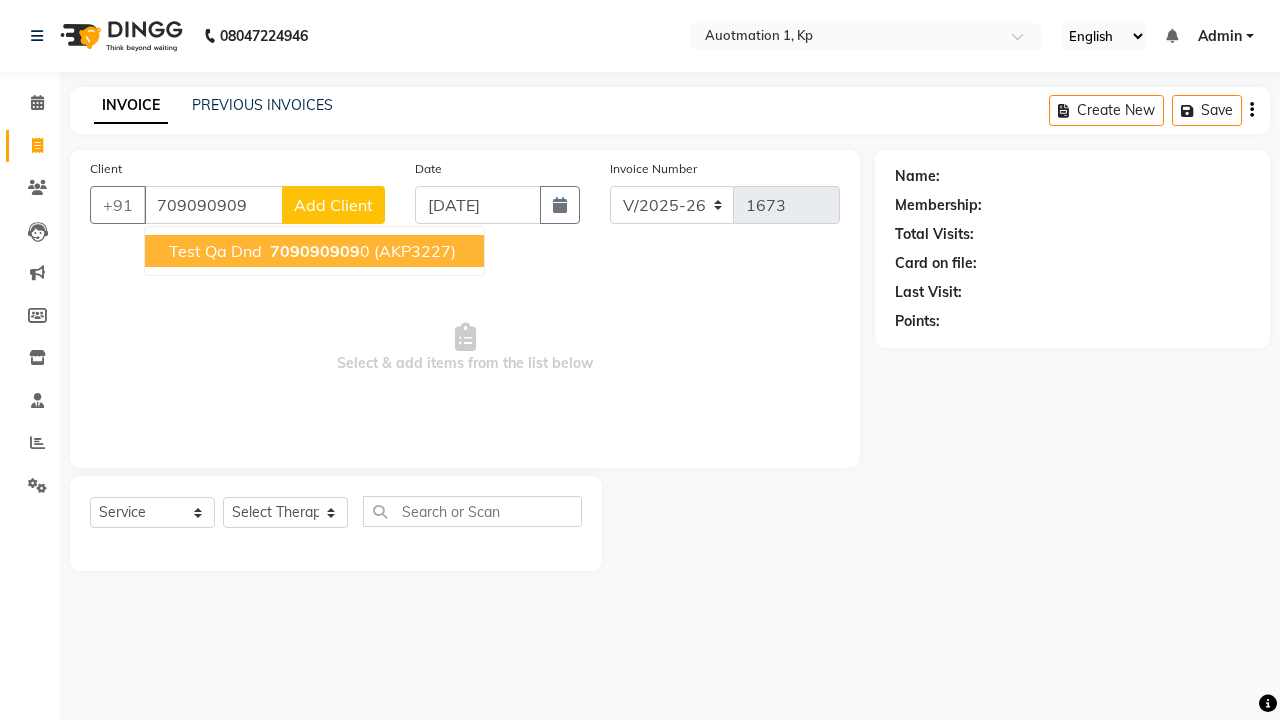 click on "709090909" at bounding box center (315, 251) 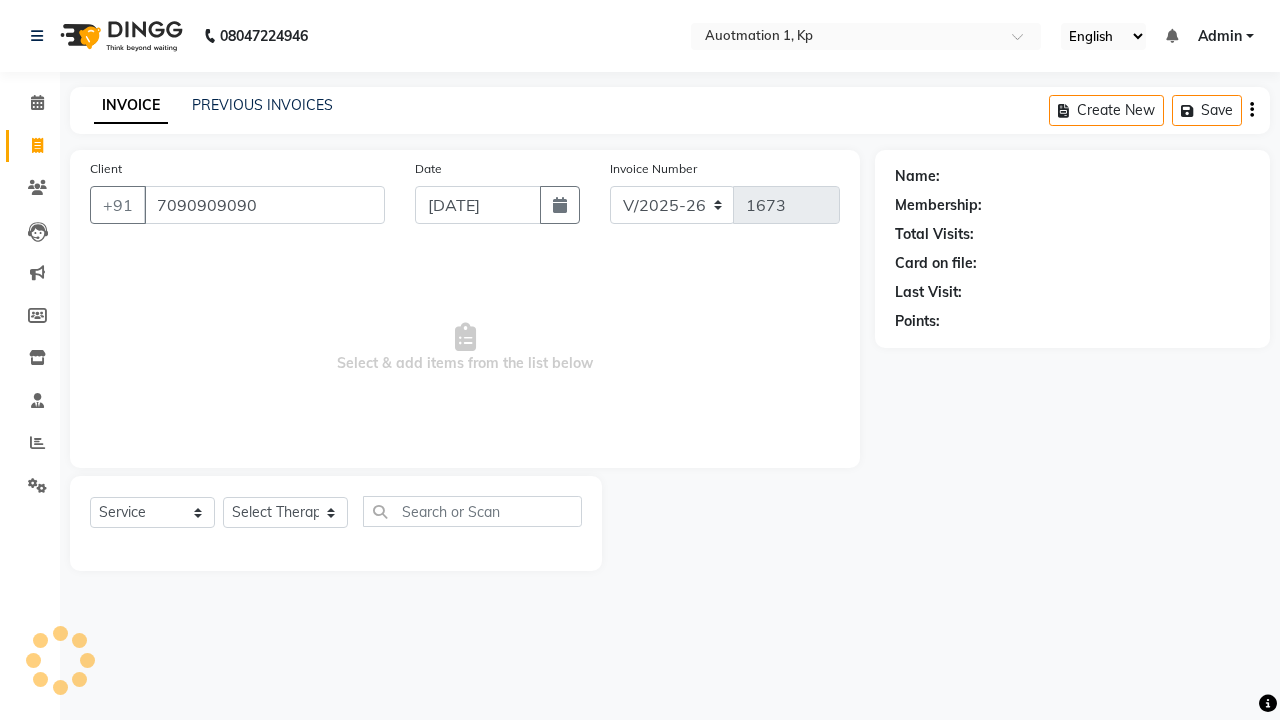 type on "7090909090" 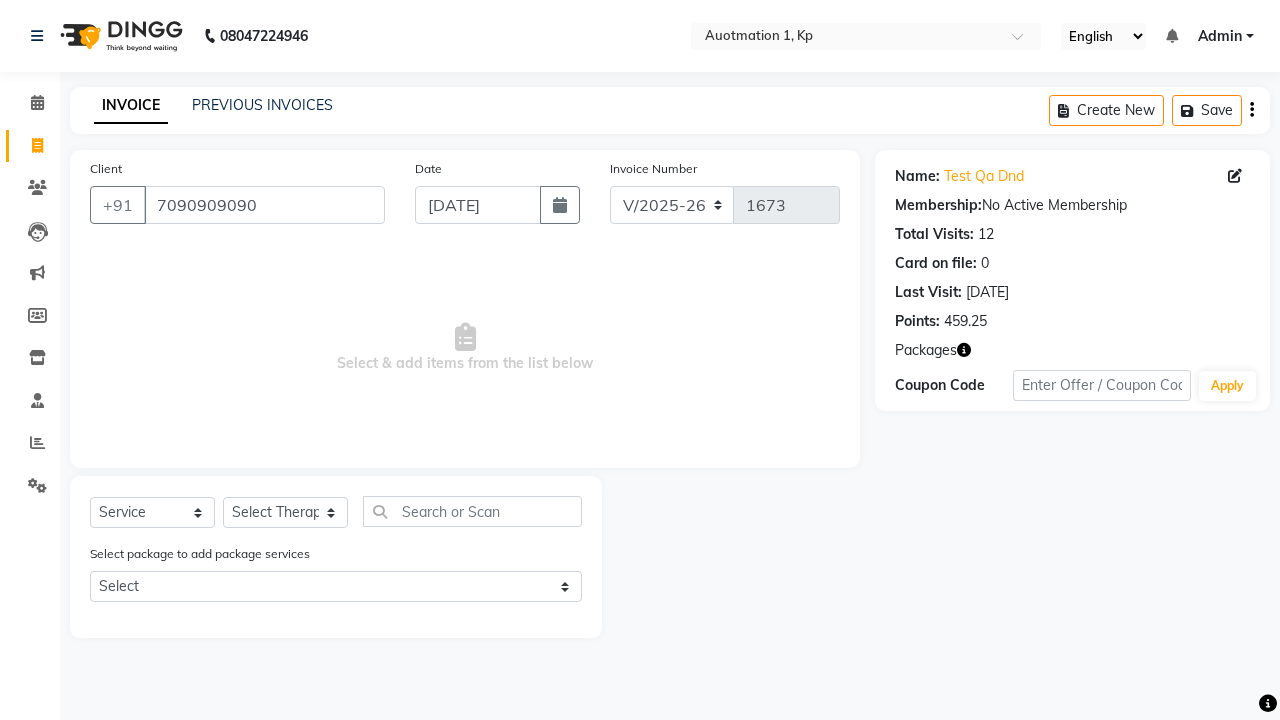 select on "5105" 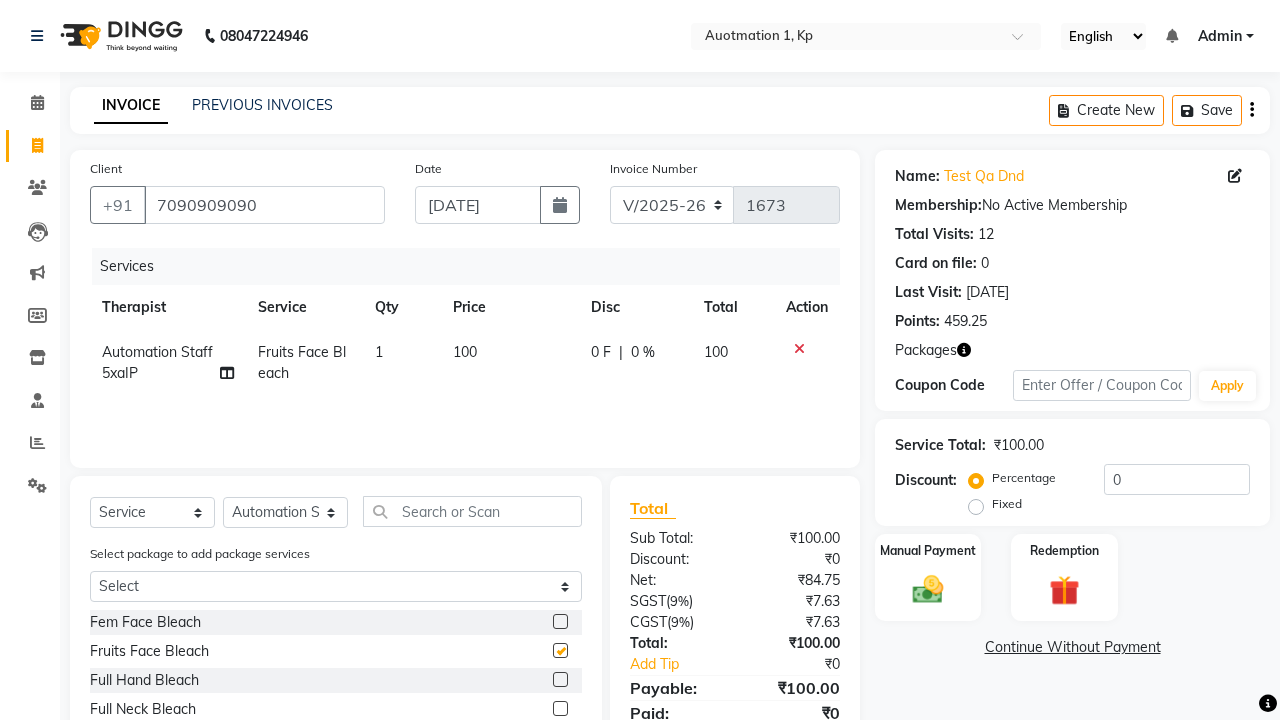 checkbox on "false" 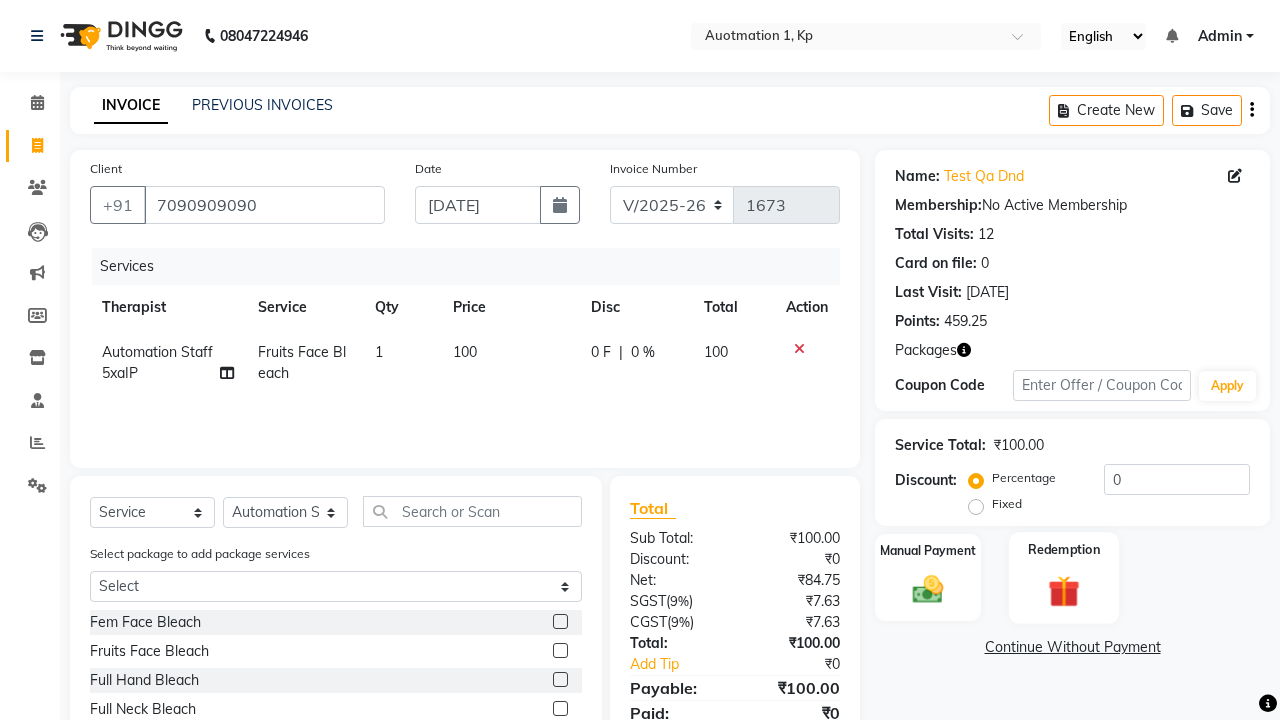 click 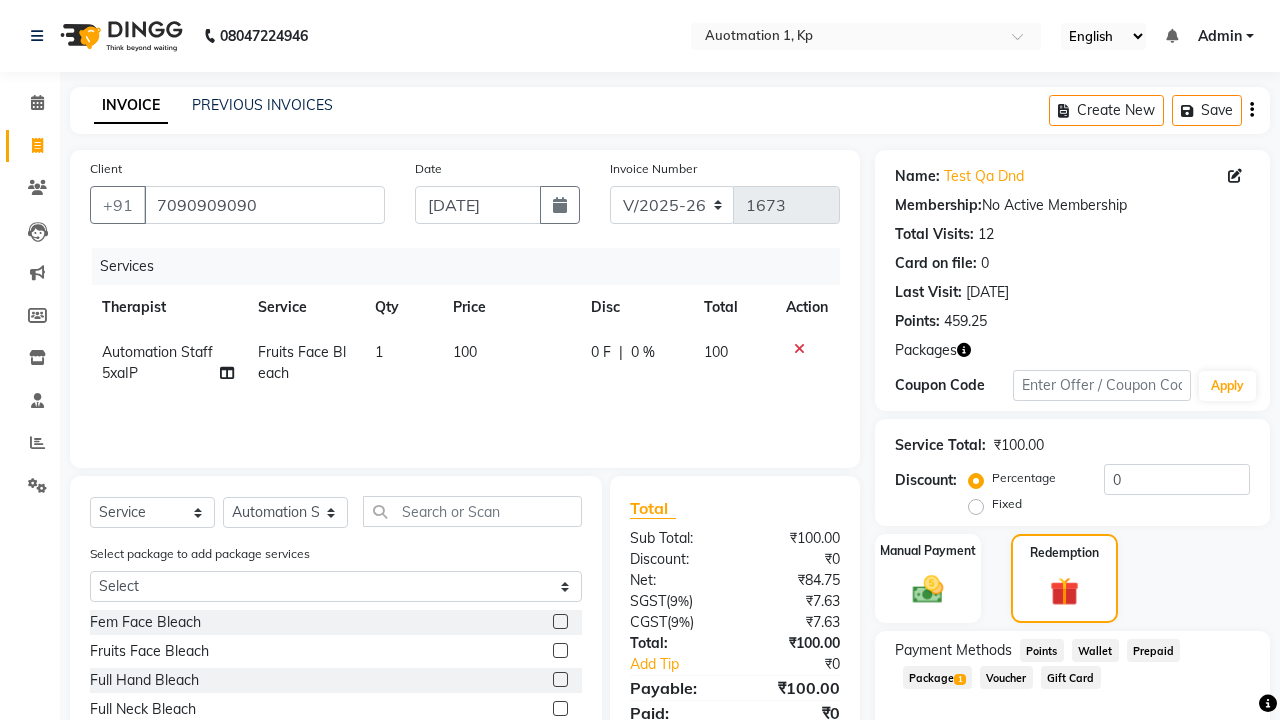 click on "Package  1" 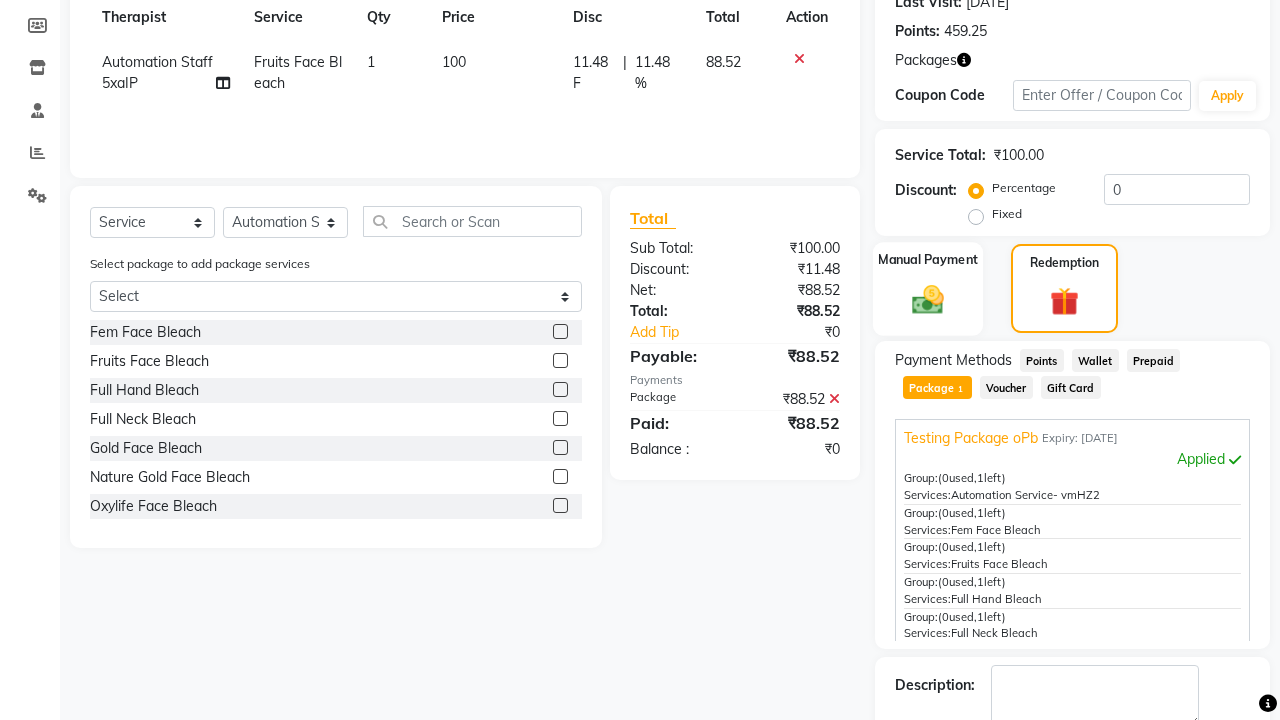 click 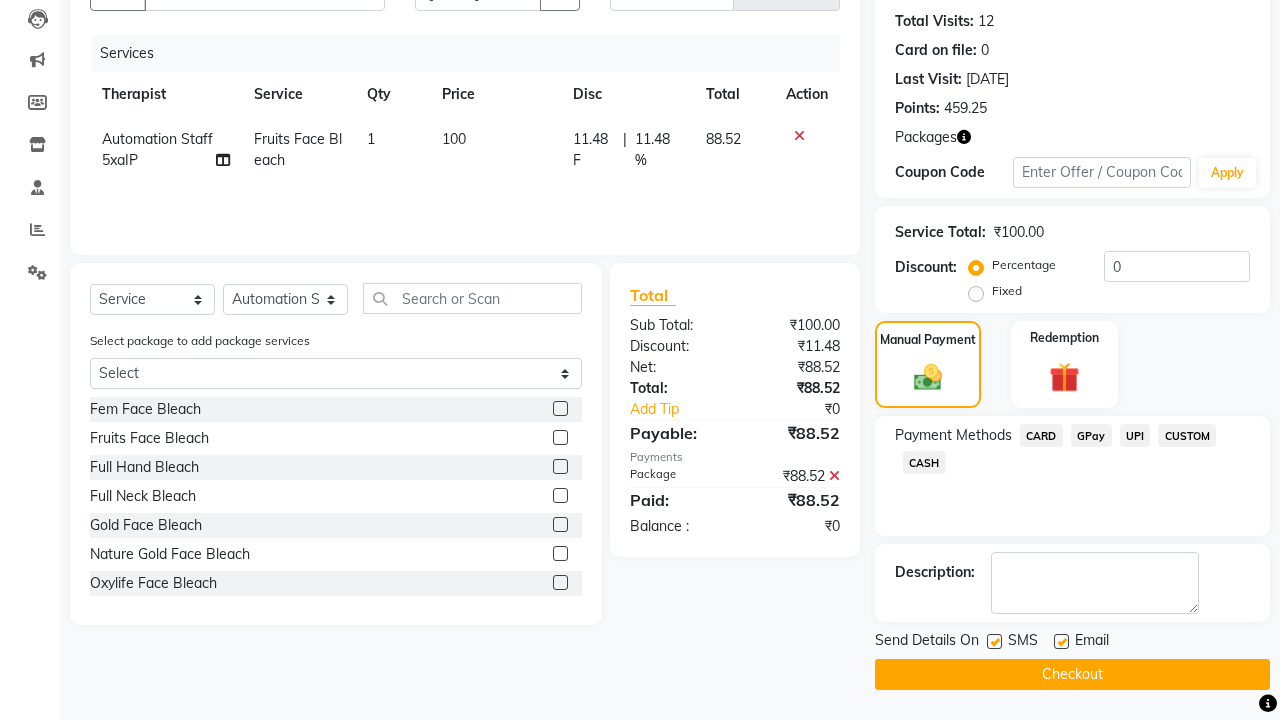 click on "CARD" 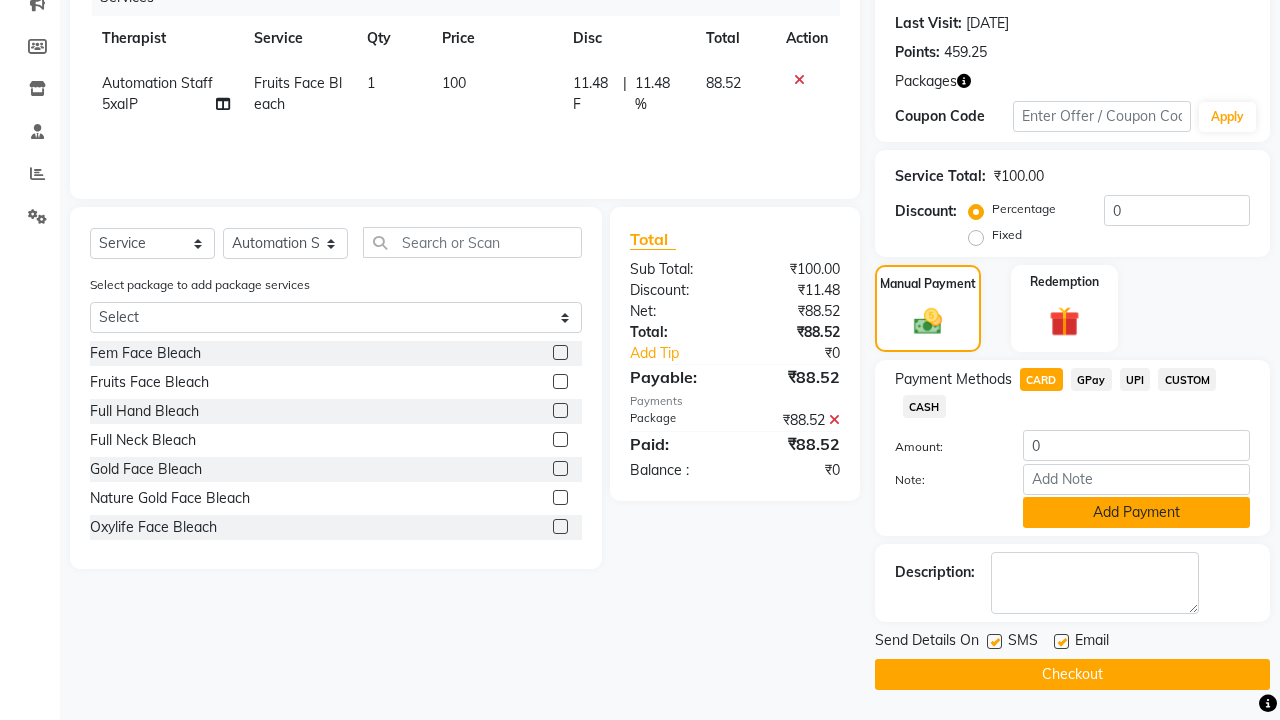 click on "Add Payment" 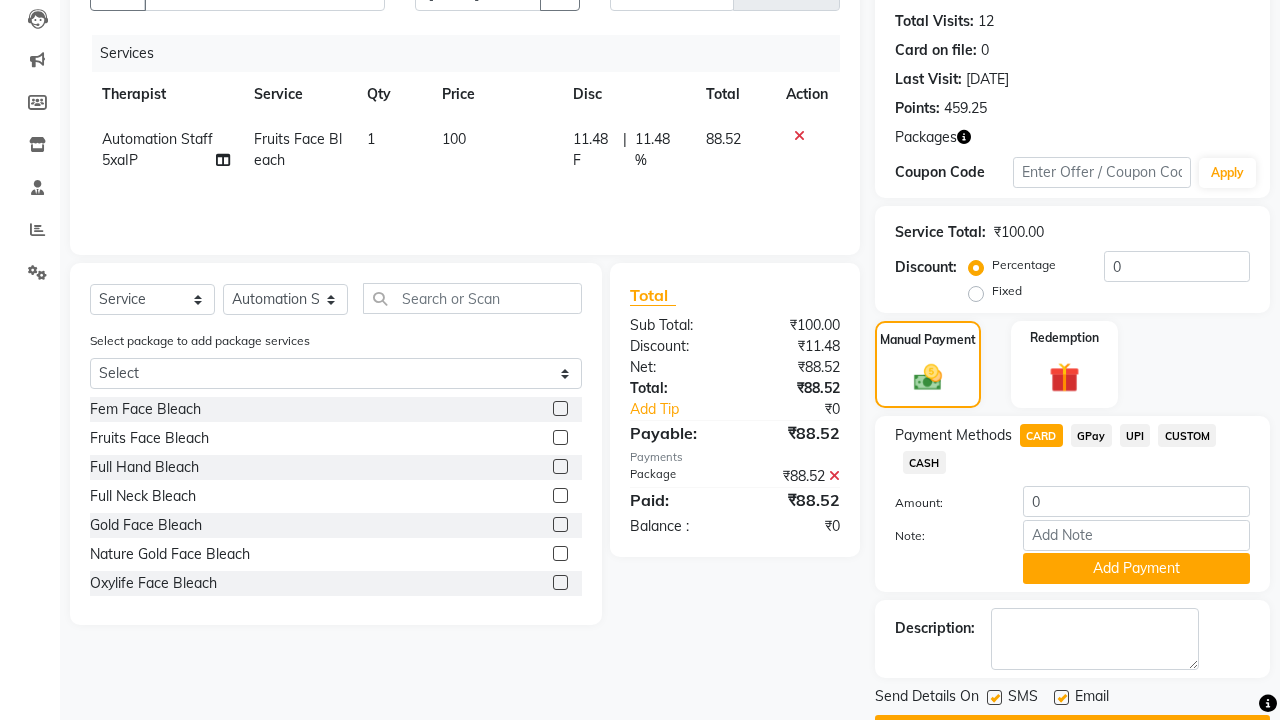 click 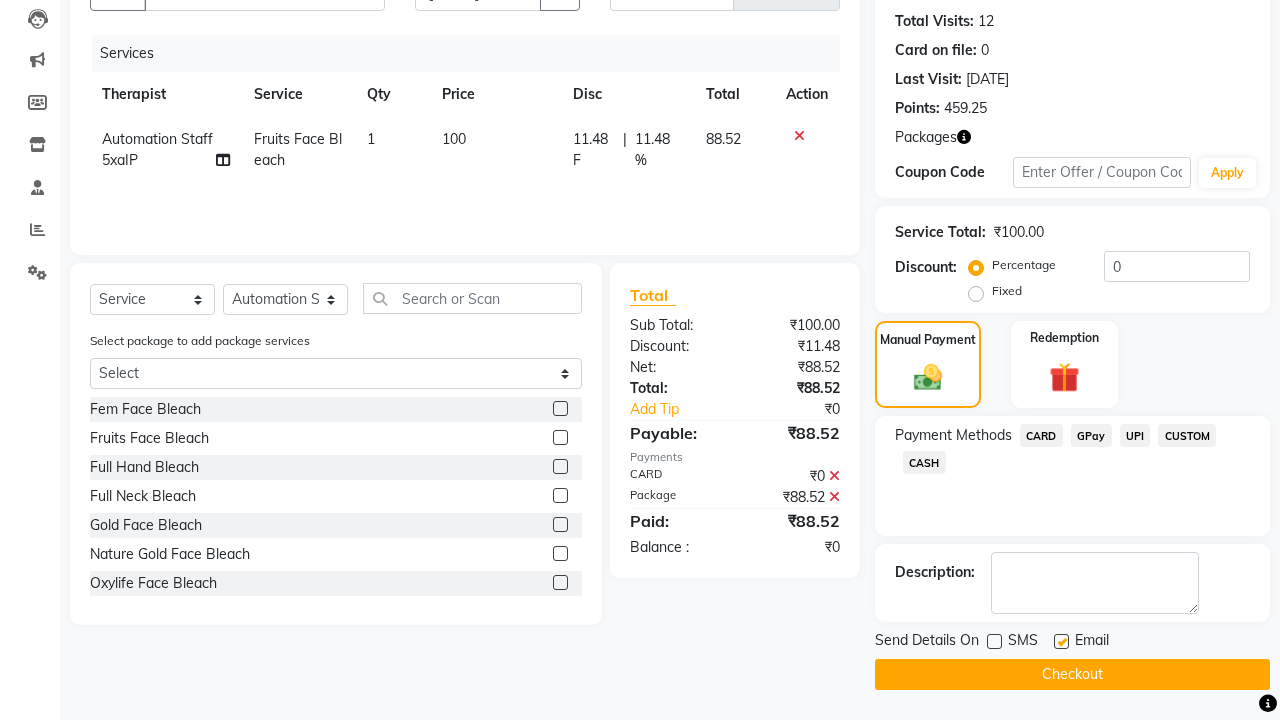 click 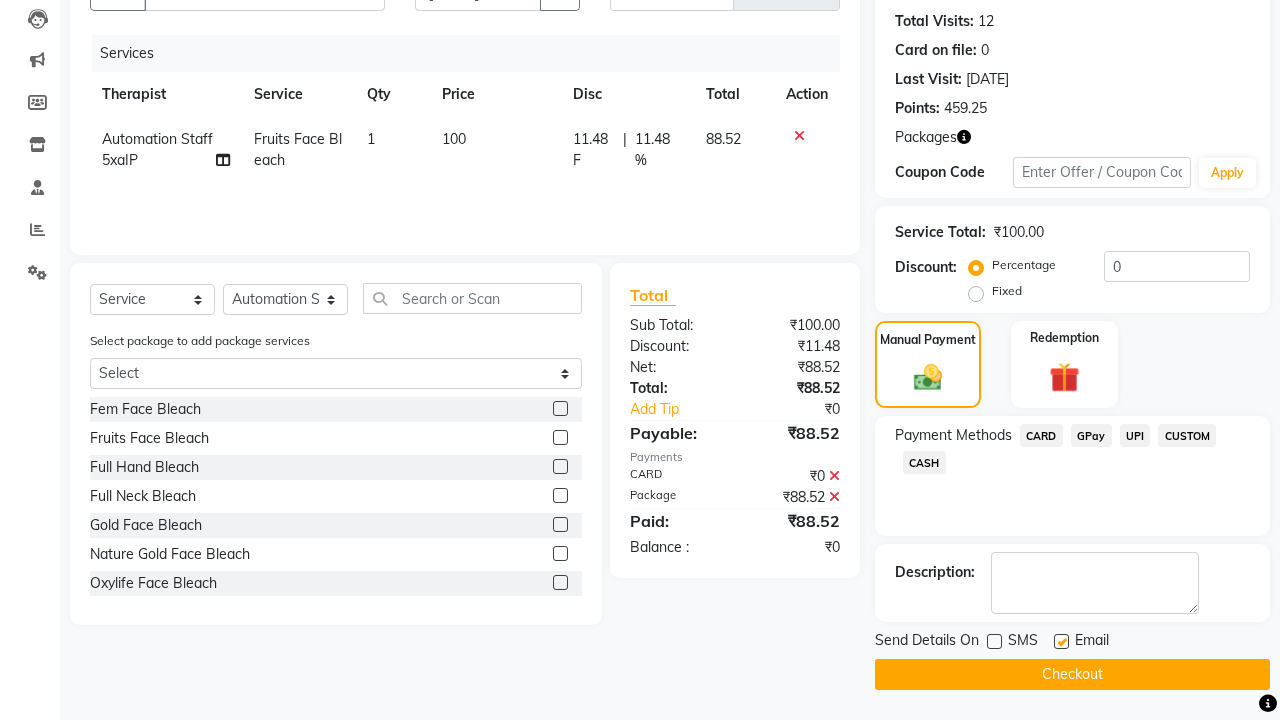 click at bounding box center (1060, 642) 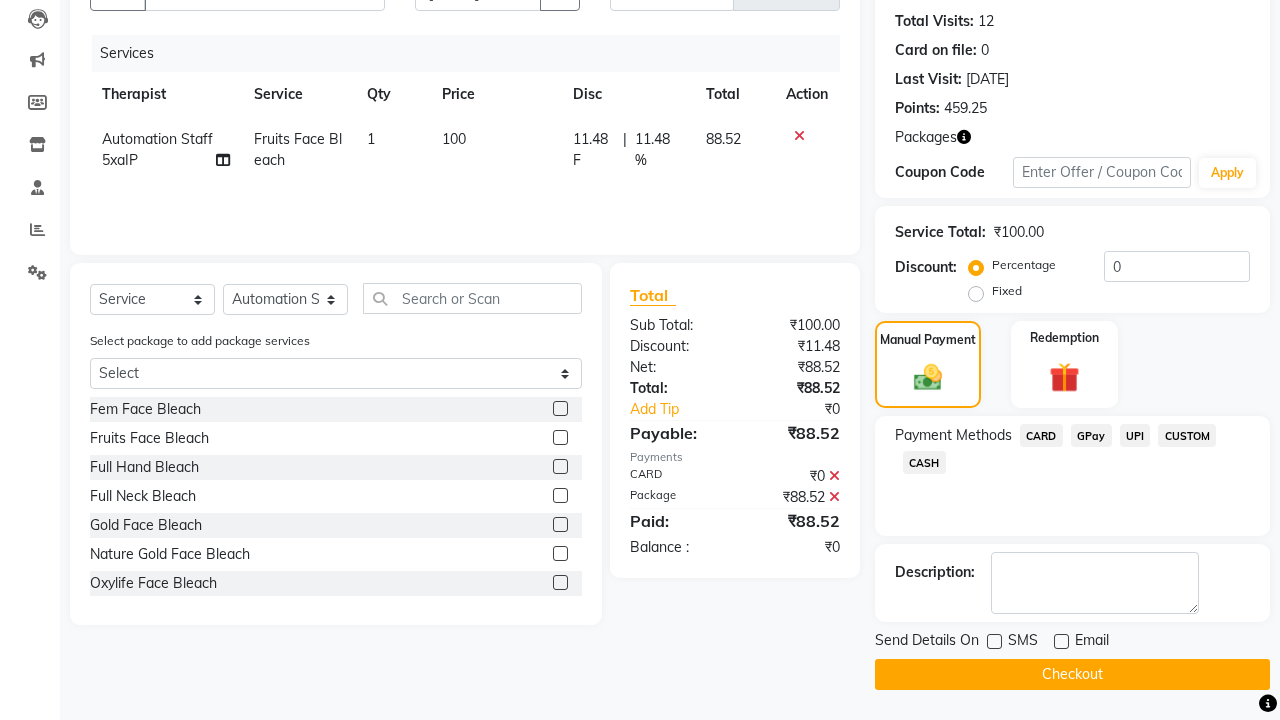 click on "Checkout" 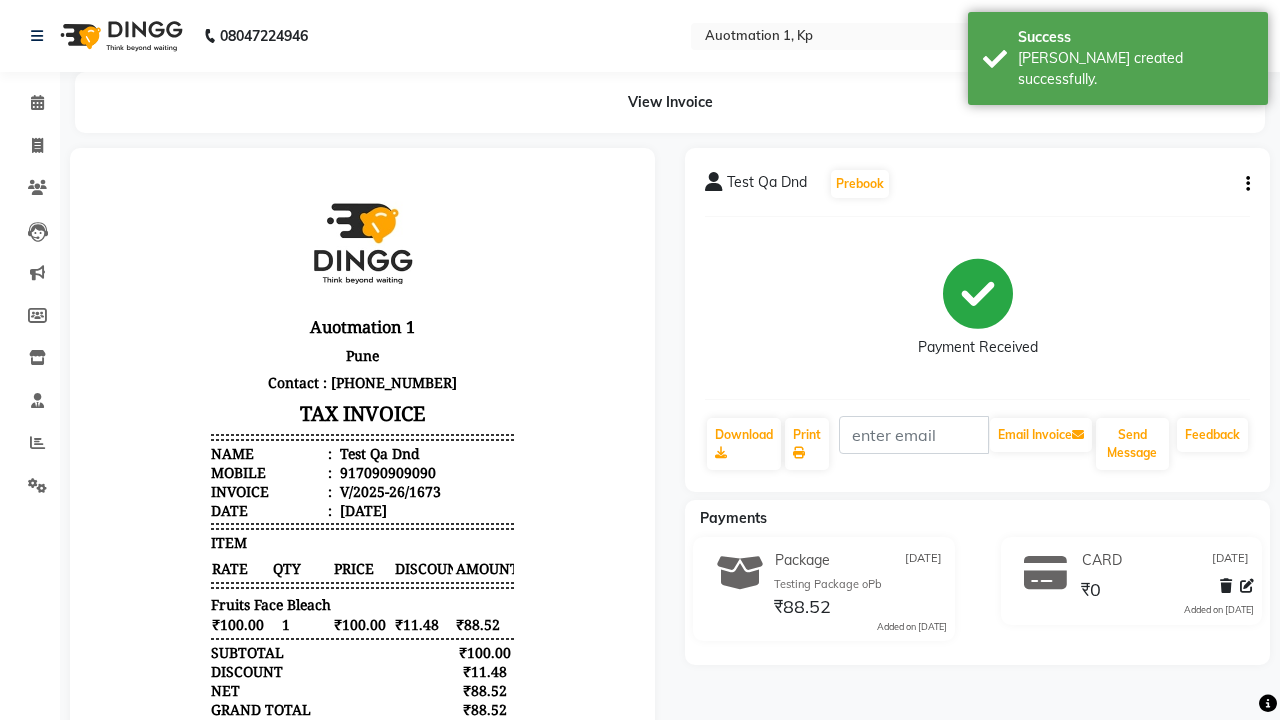 scroll, scrollTop: 0, scrollLeft: 0, axis: both 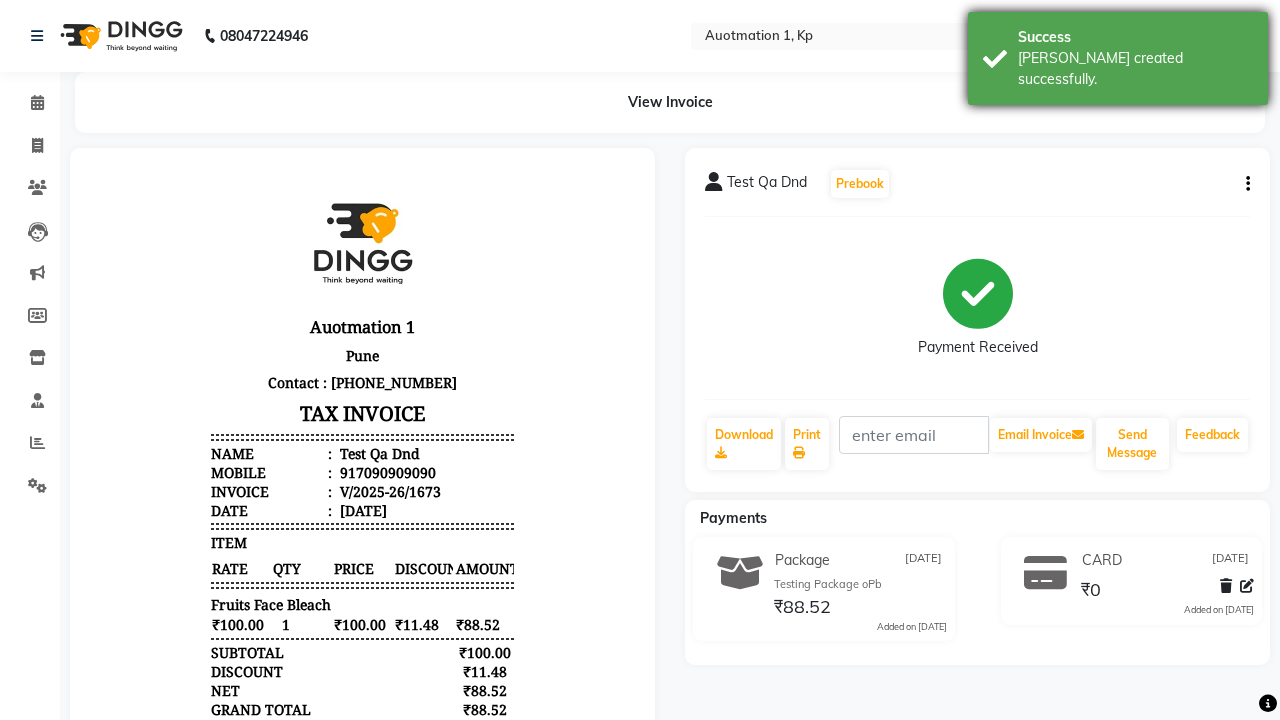 click on "[PERSON_NAME] created successfully." at bounding box center (1135, 69) 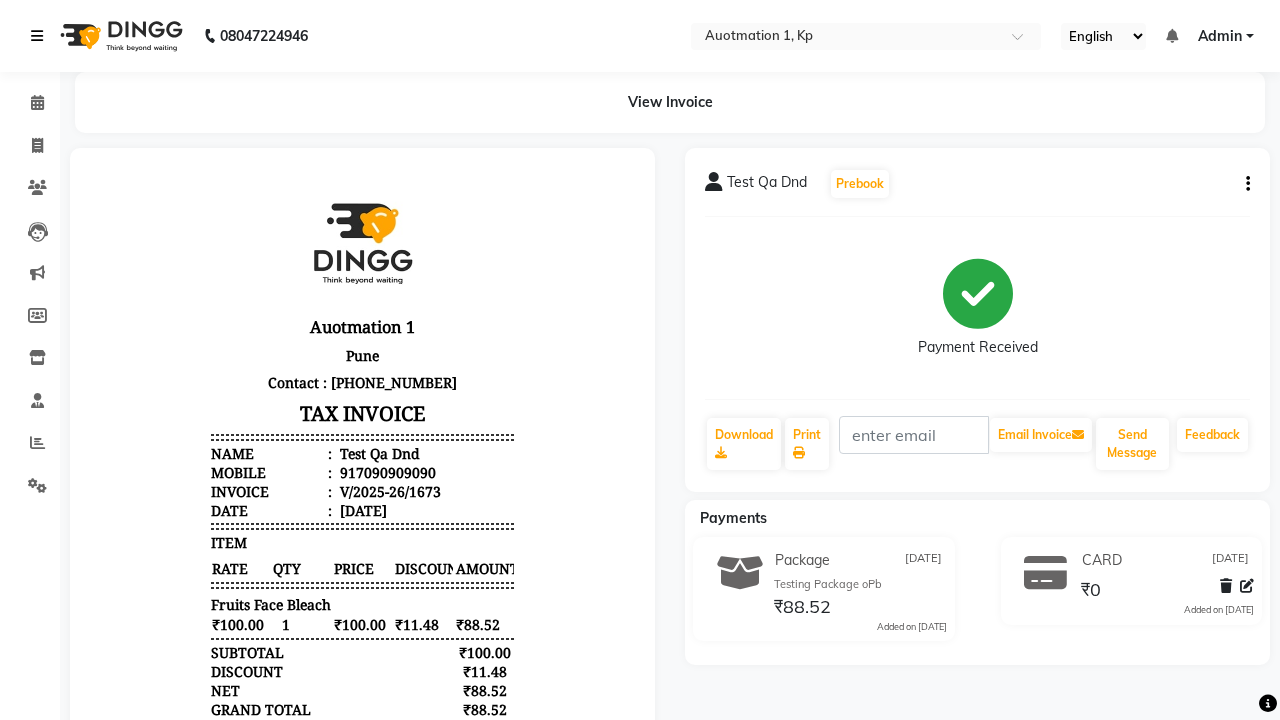 click at bounding box center [37, 36] 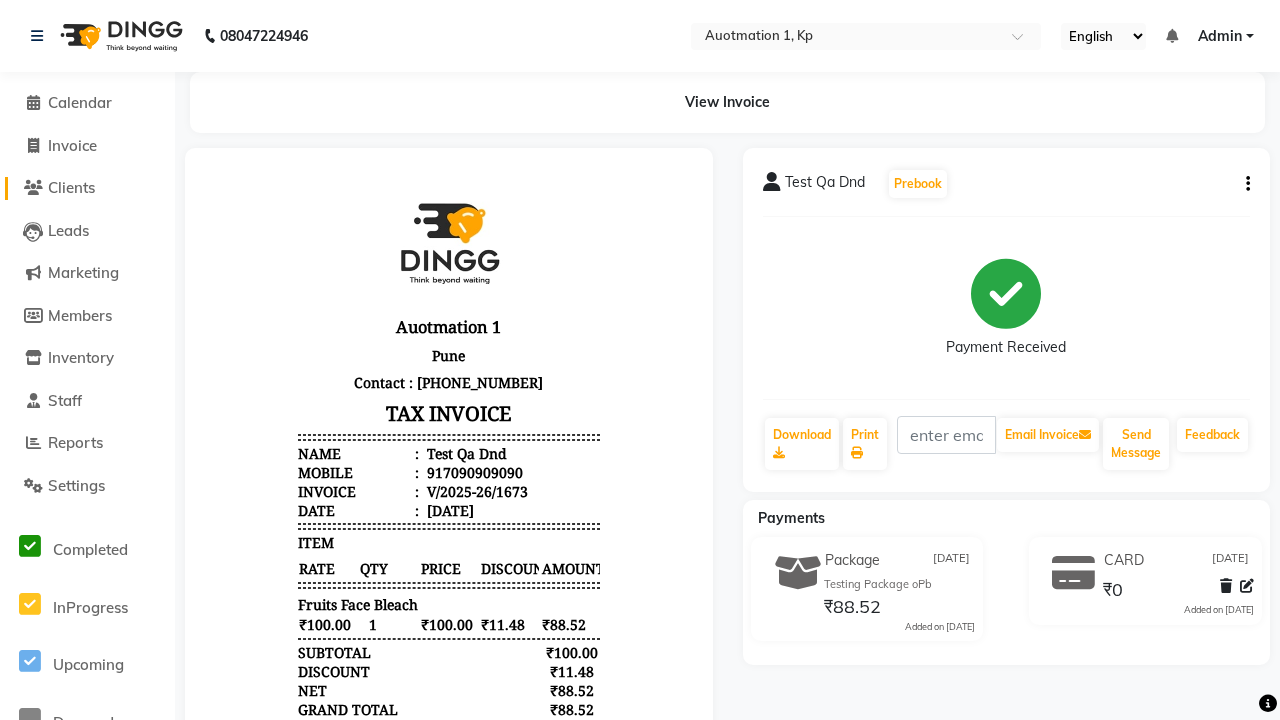 click on "Clients" 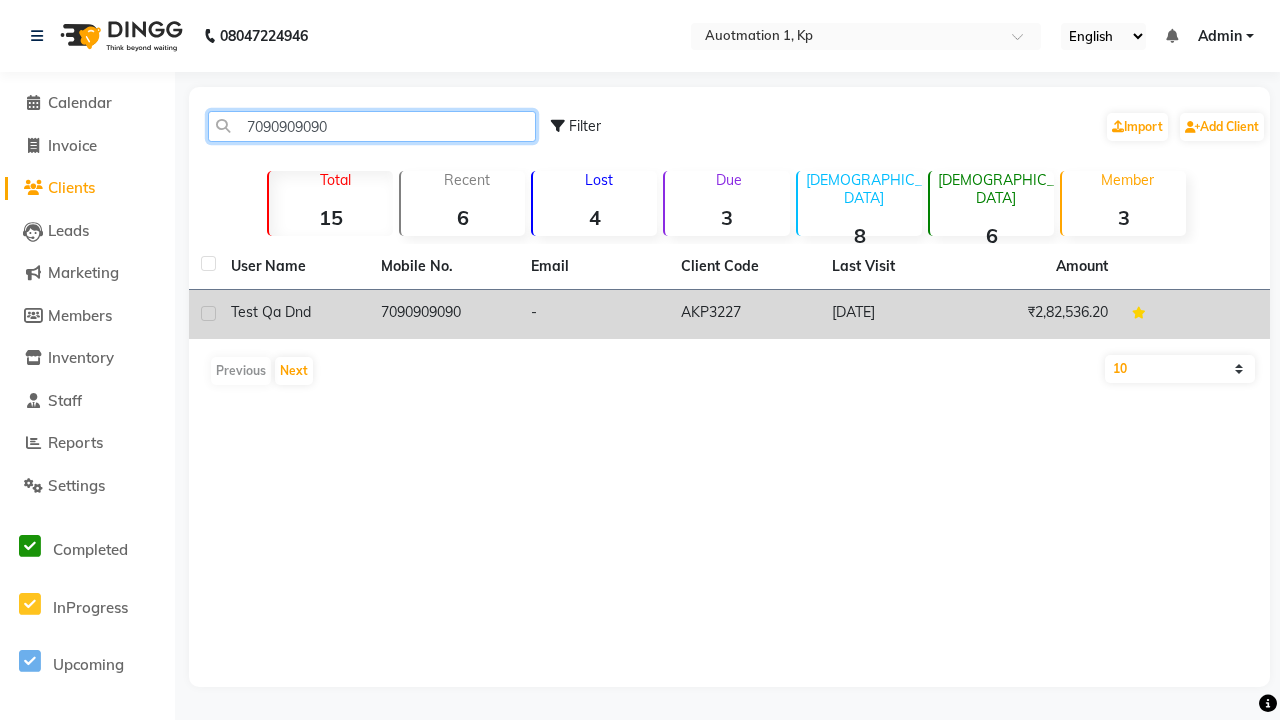 type on "7090909090" 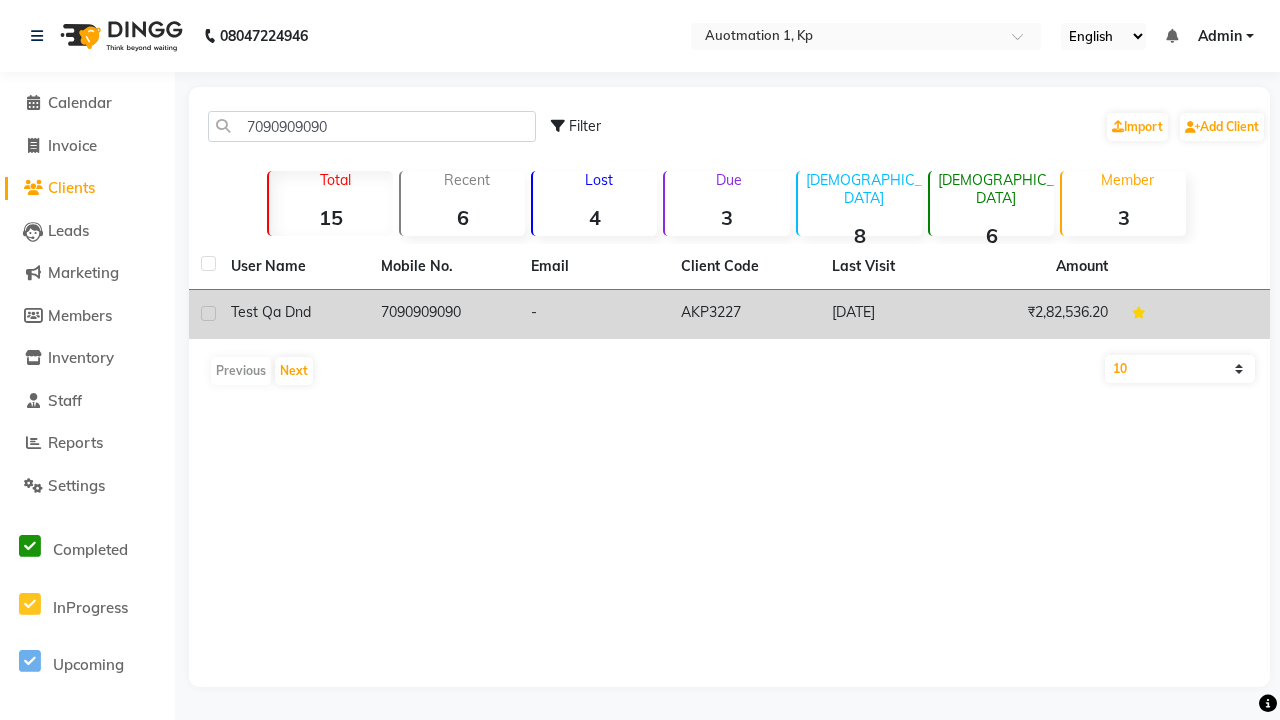 click on "7090909090" 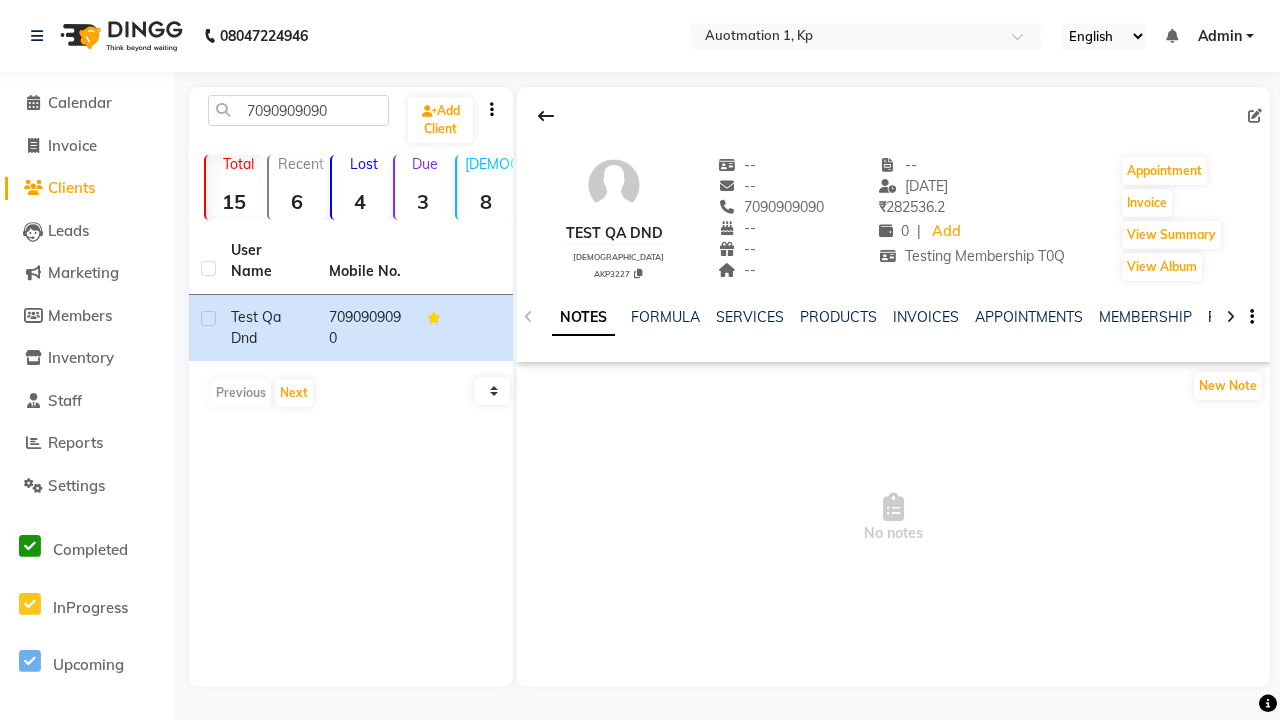 click on "PACKAGES" 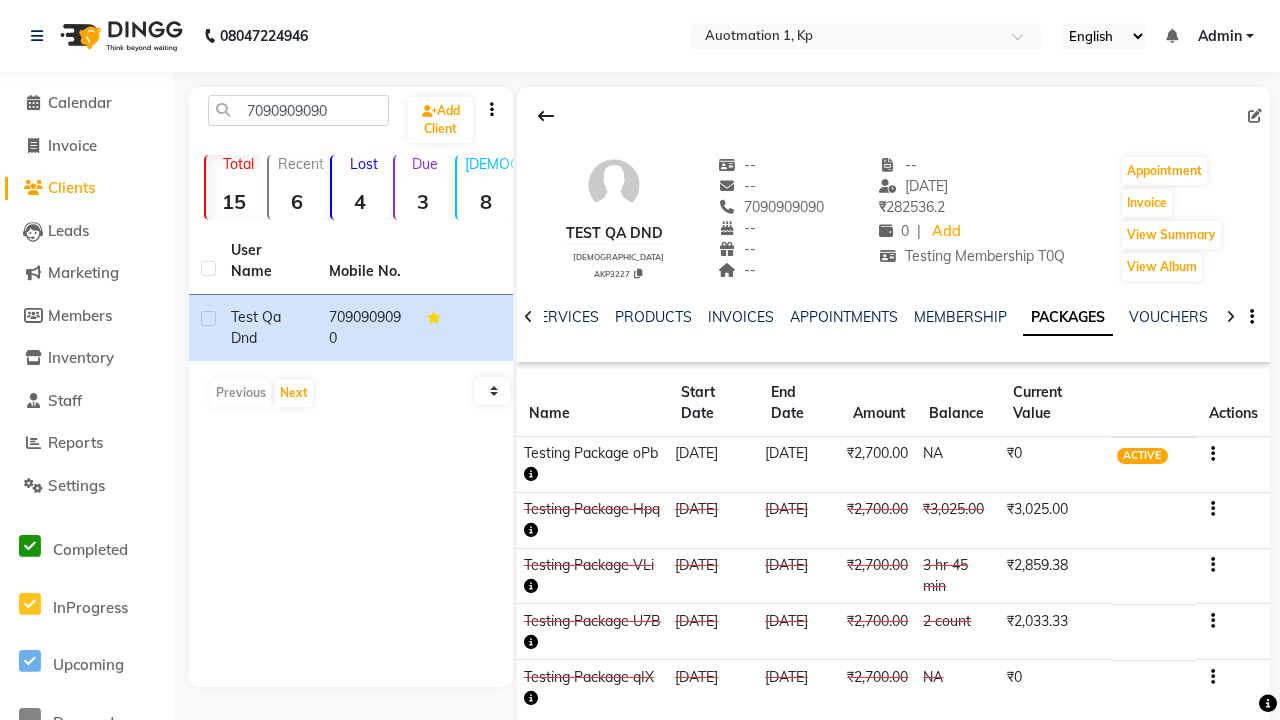 click 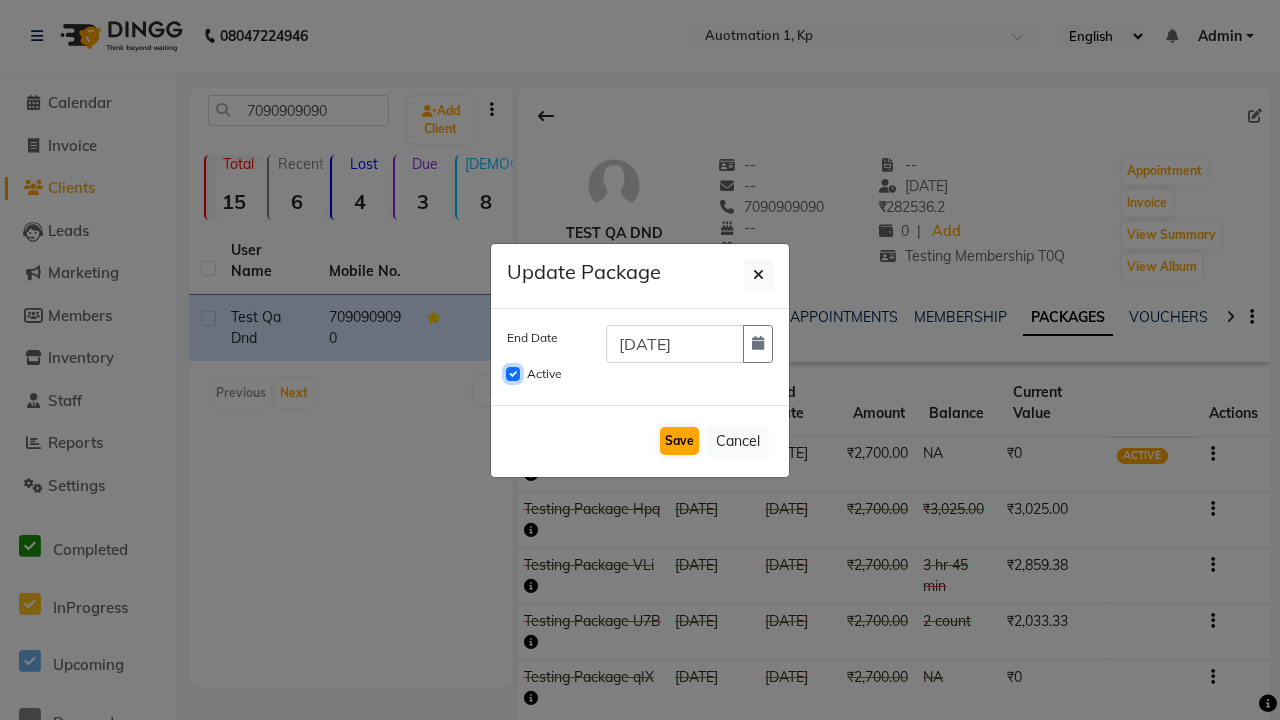 click on "Active" at bounding box center [513, 374] 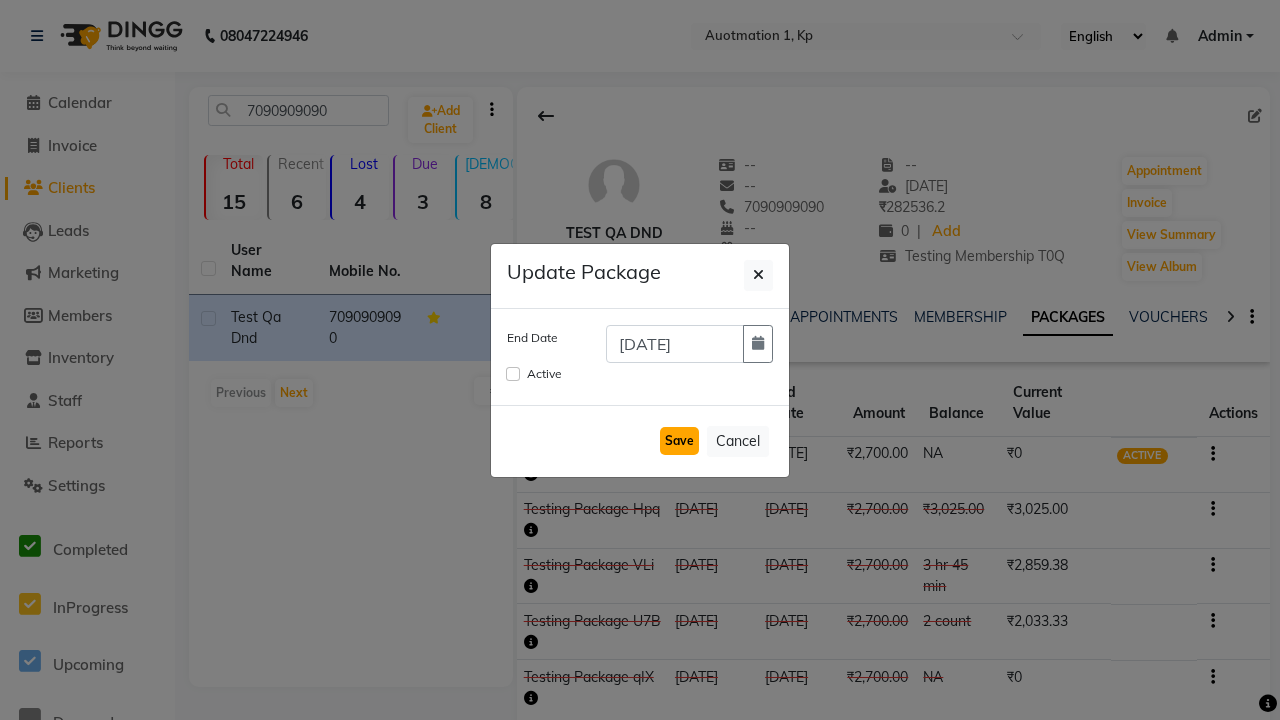 click on "Save" 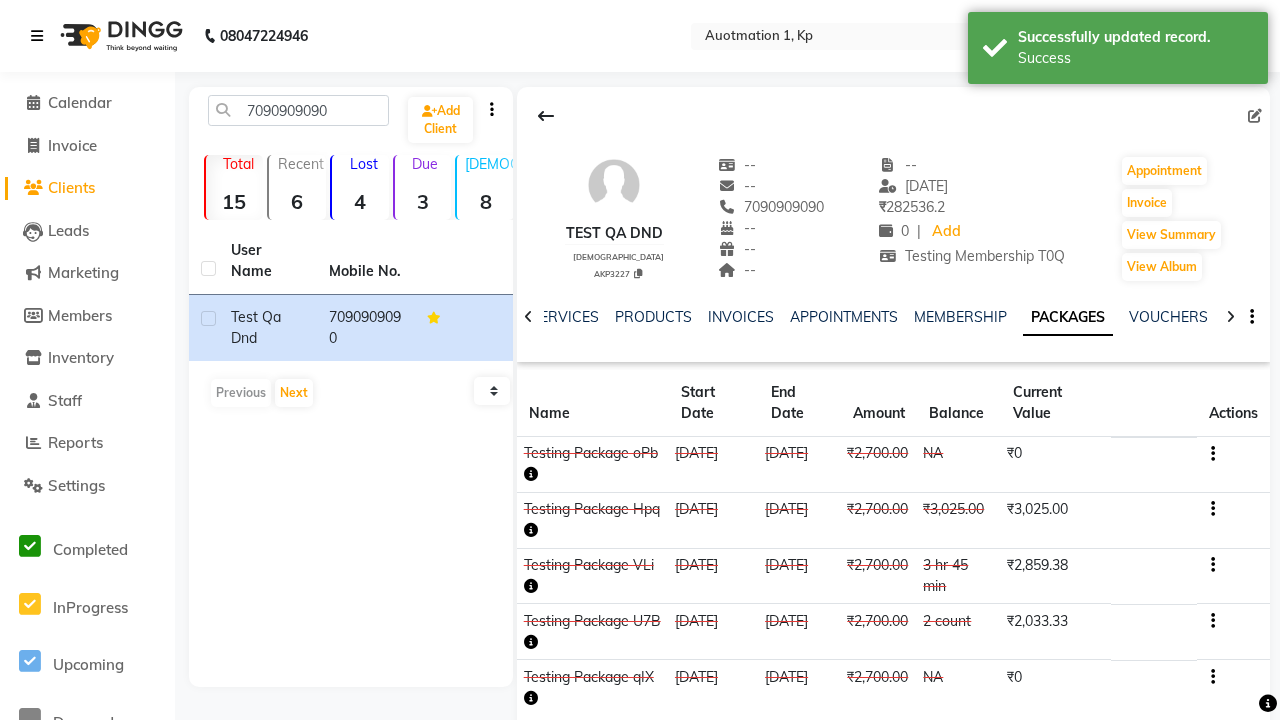 click on "Success" at bounding box center [1135, 58] 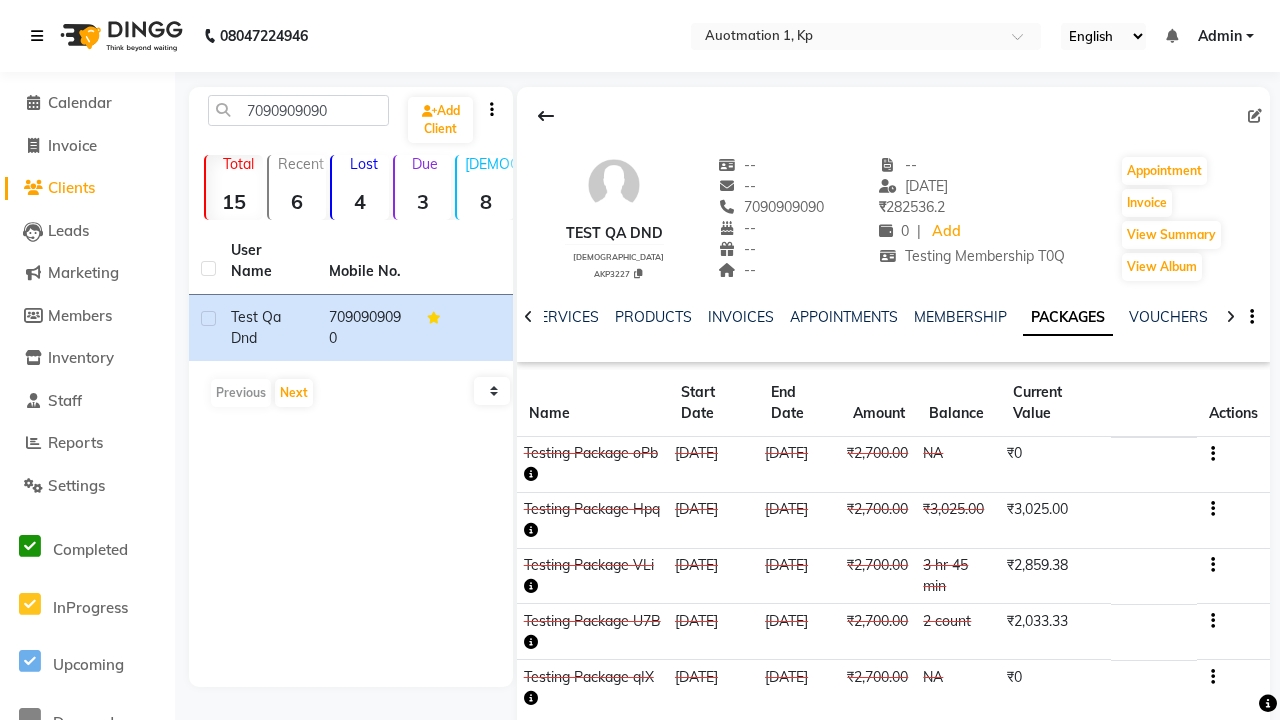 click at bounding box center (37, 36) 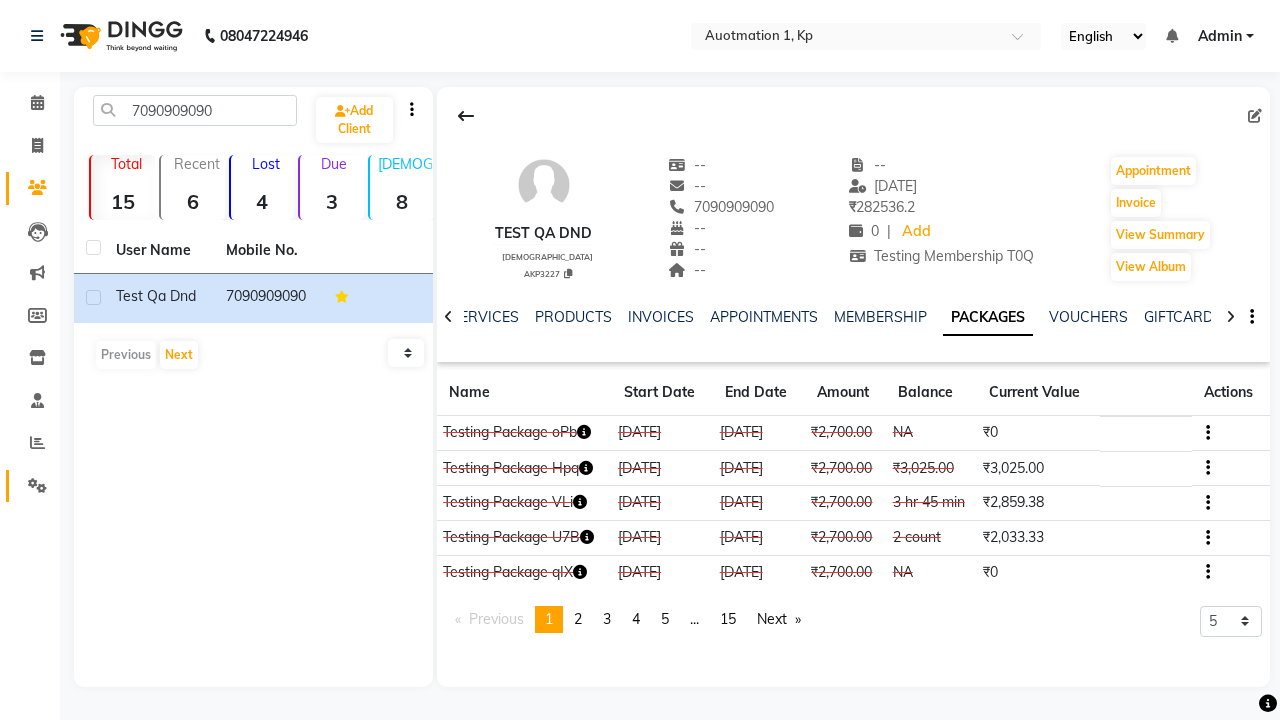 click 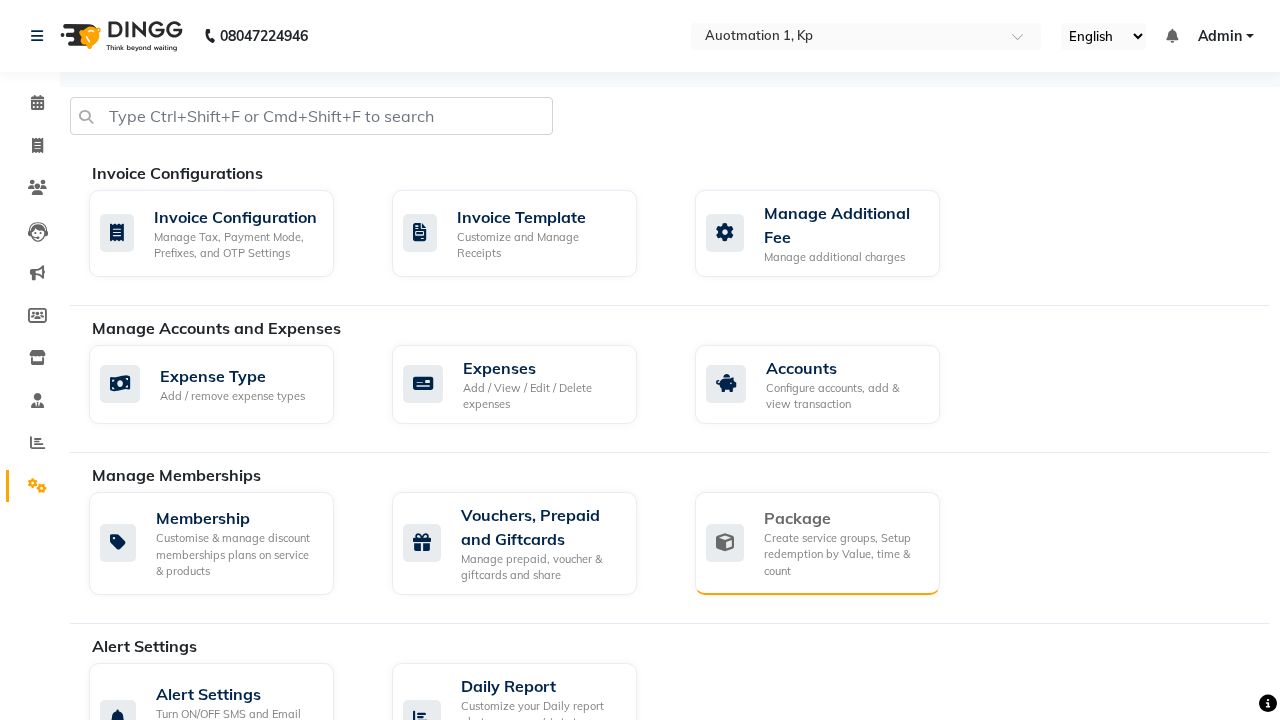 click on "Package" 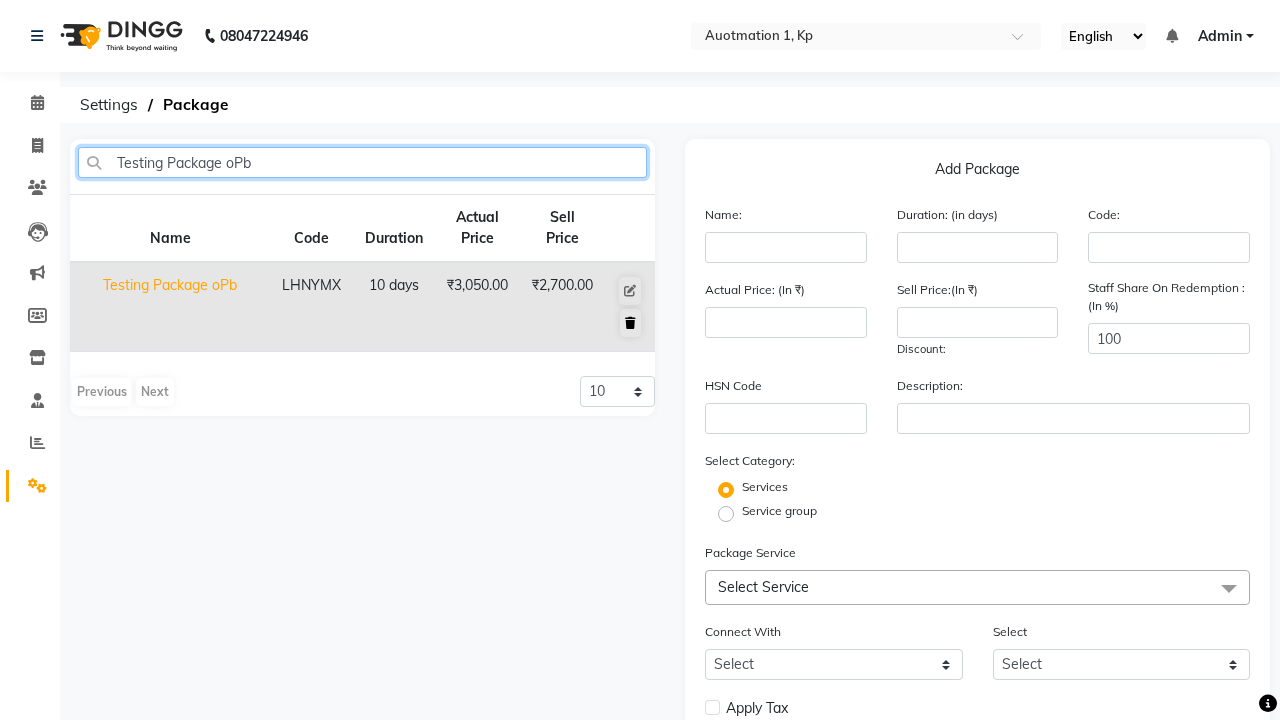 type on "Testing Package oPb" 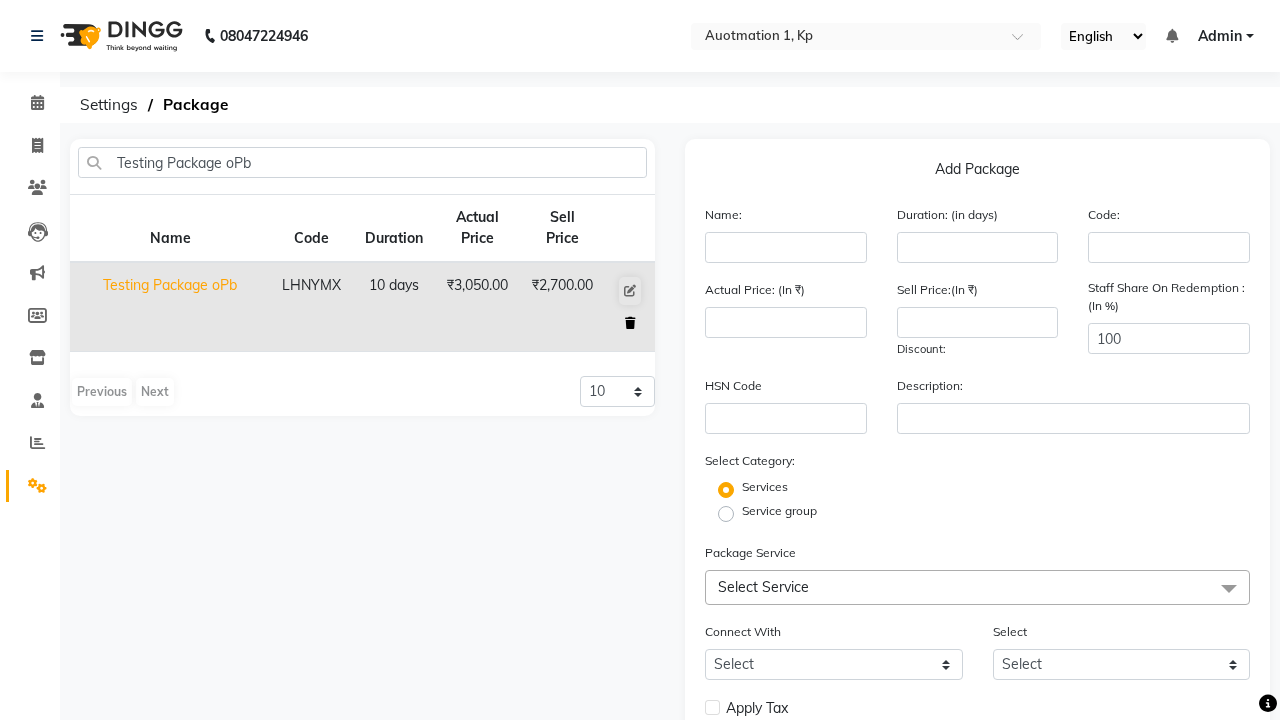 click 